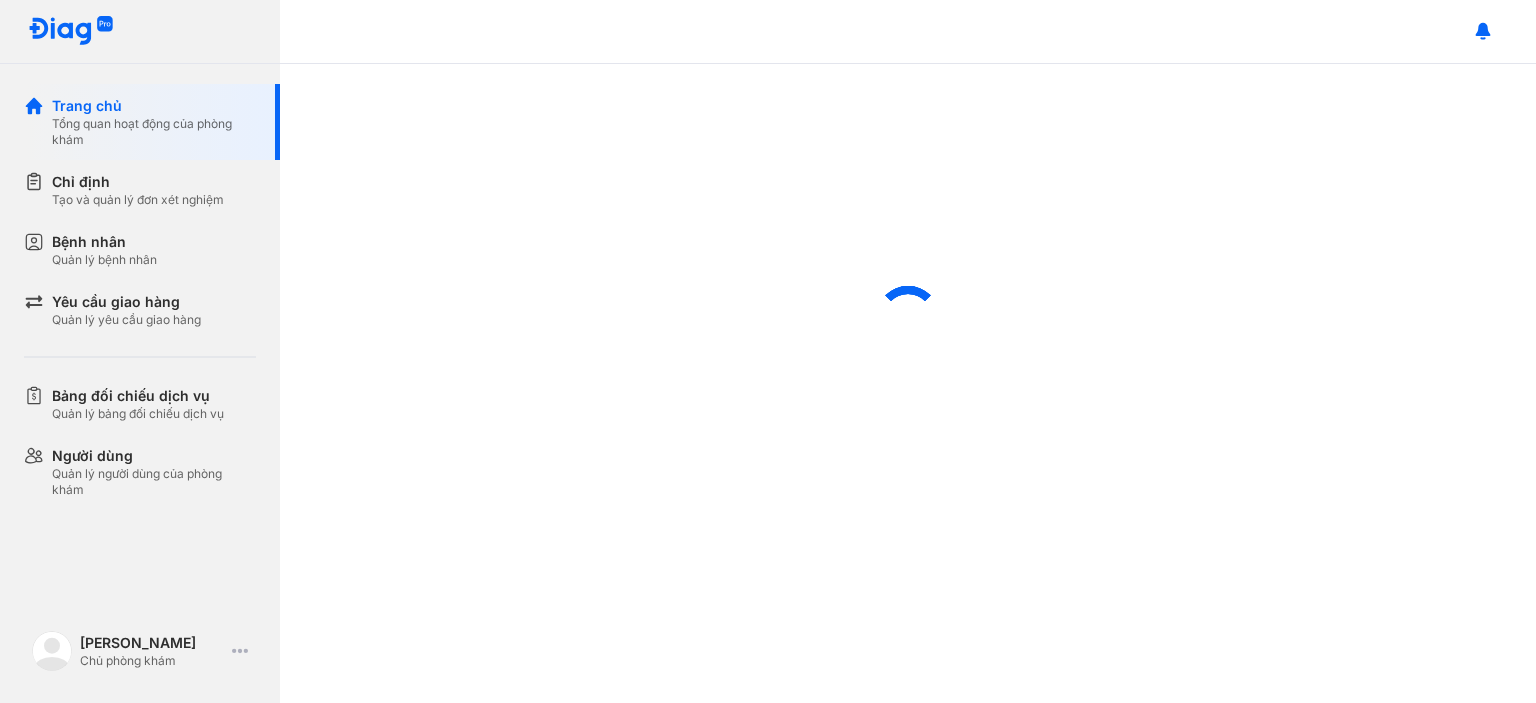 scroll, scrollTop: 0, scrollLeft: 0, axis: both 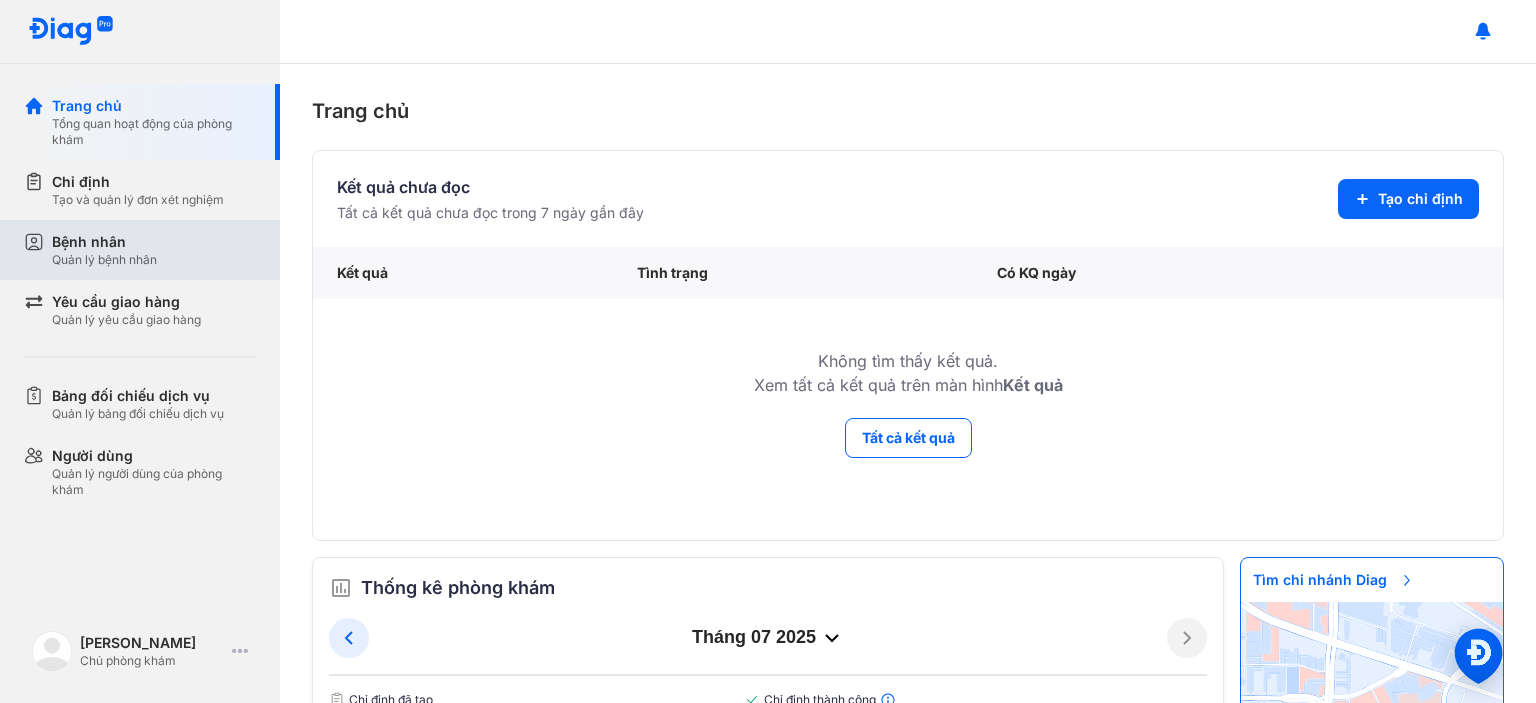 click on "Bệnh nhân" at bounding box center (104, 242) 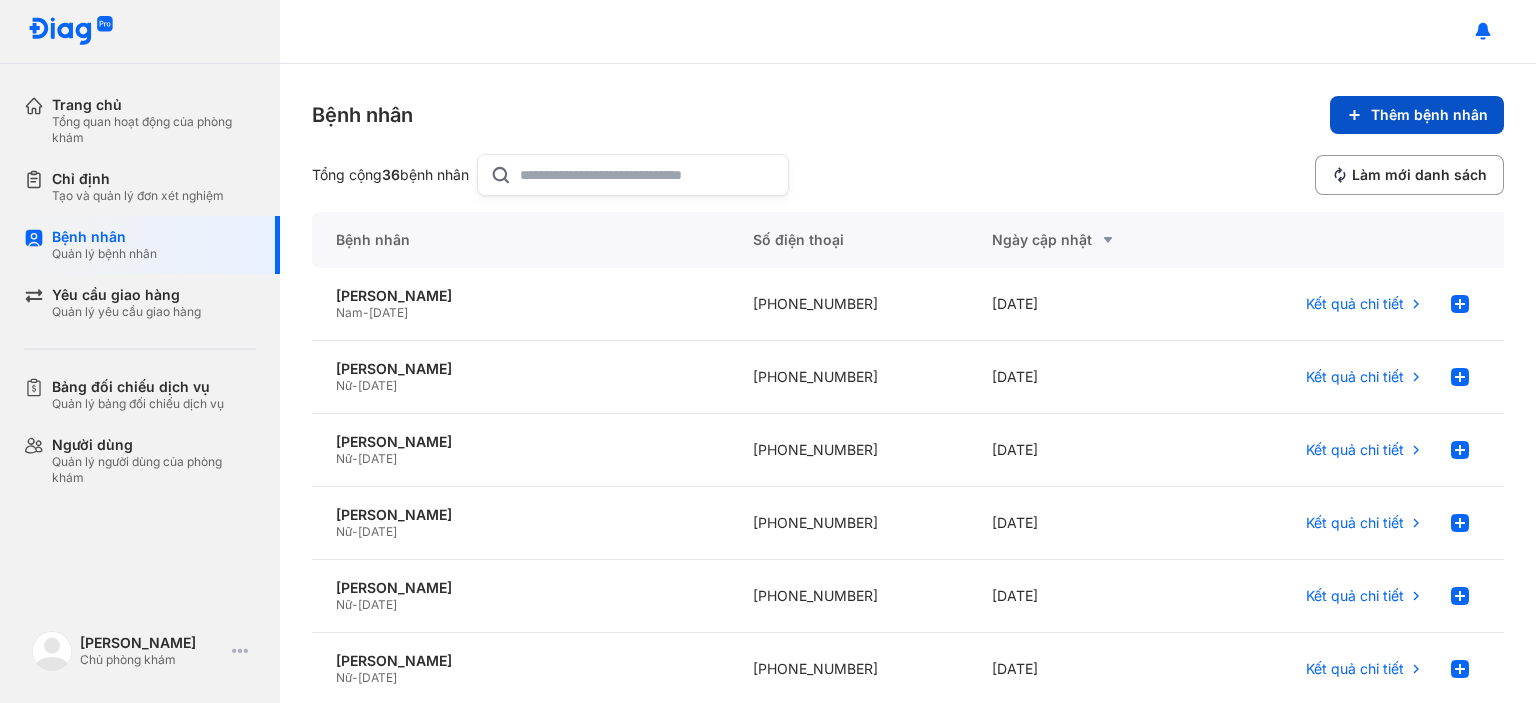 click on "Thêm bệnh nhân" 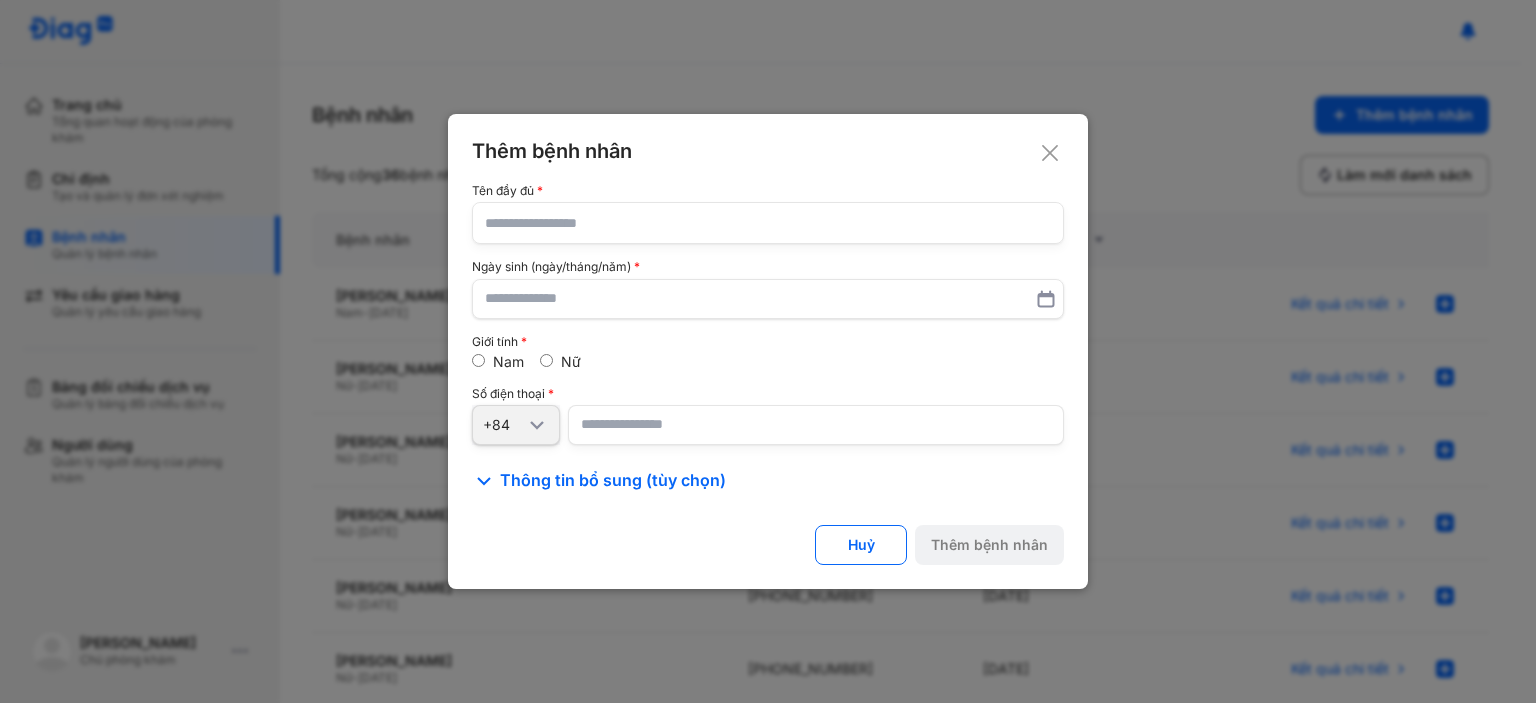 click 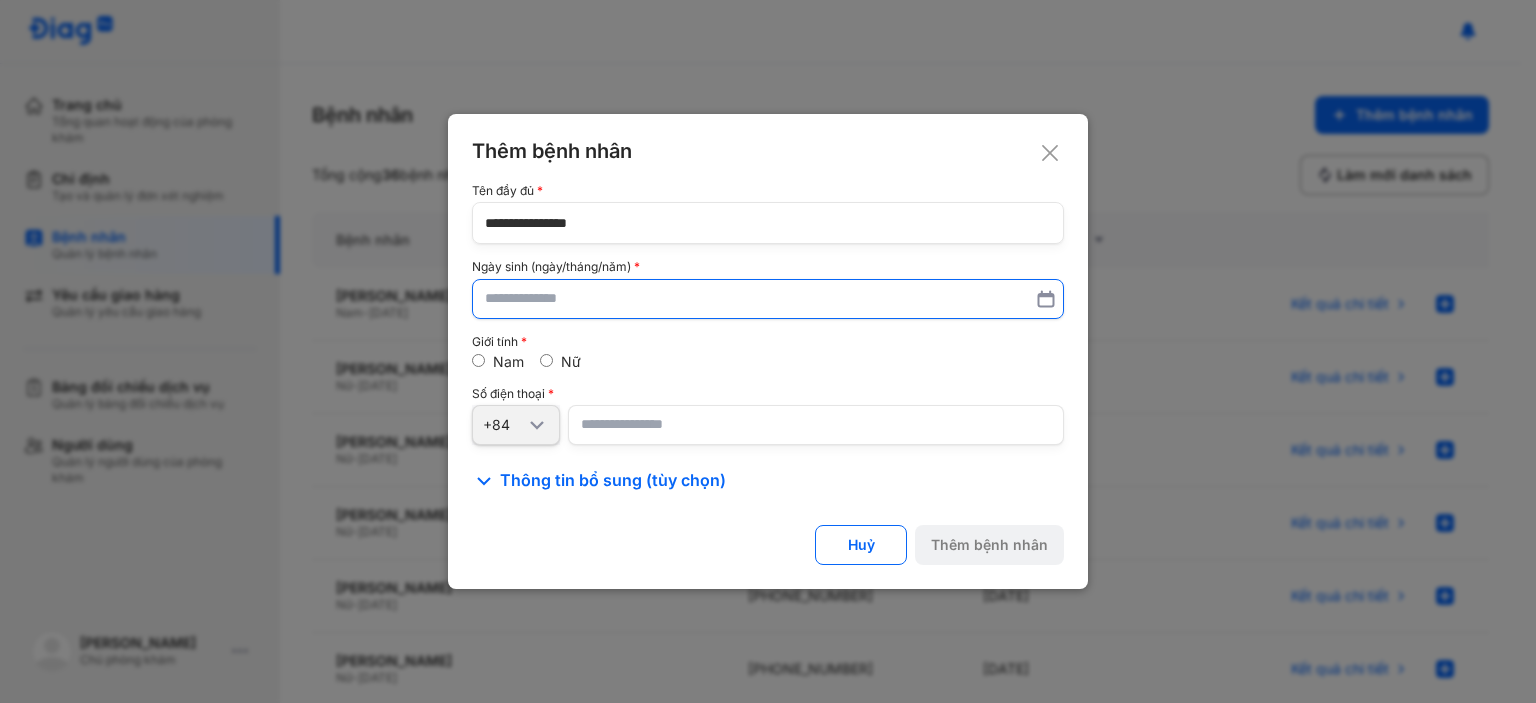 type on "**********" 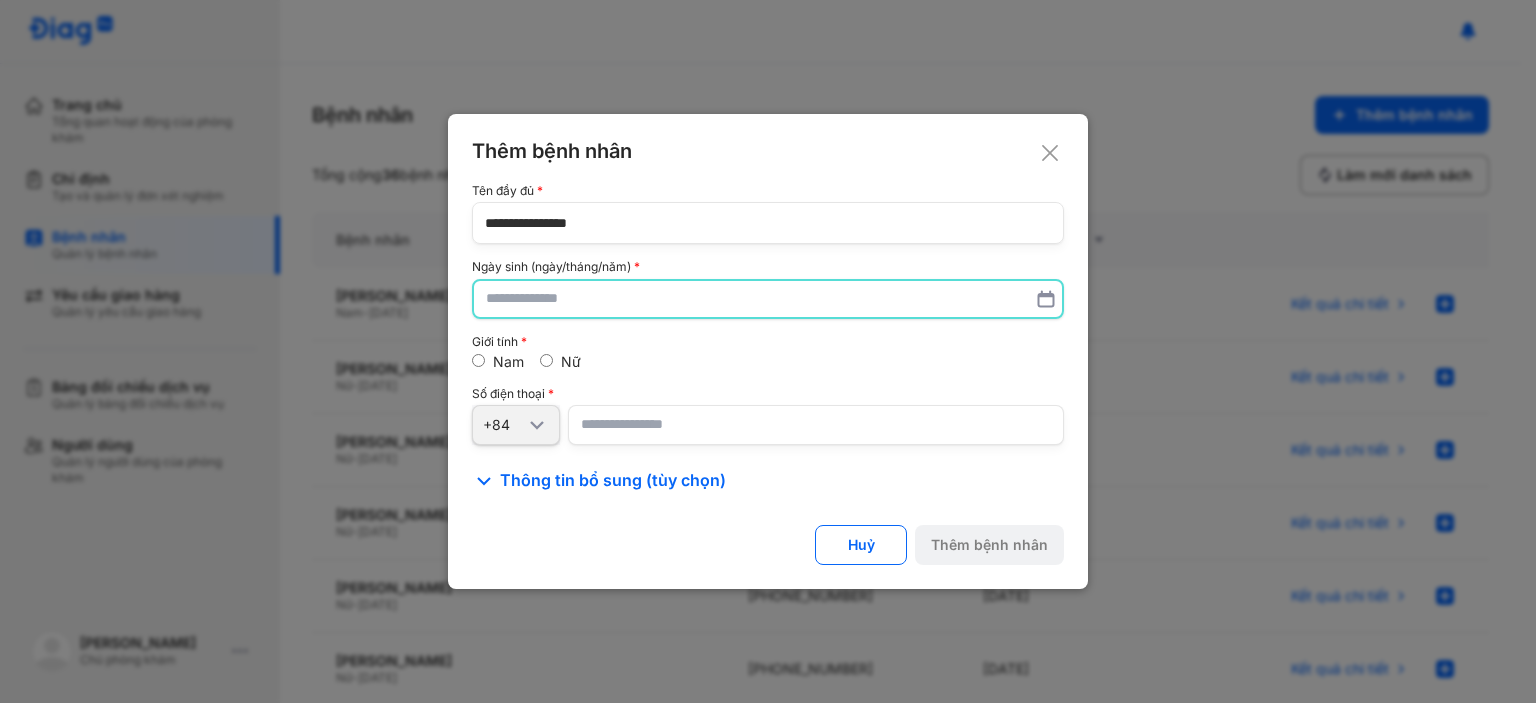 click at bounding box center [768, 299] 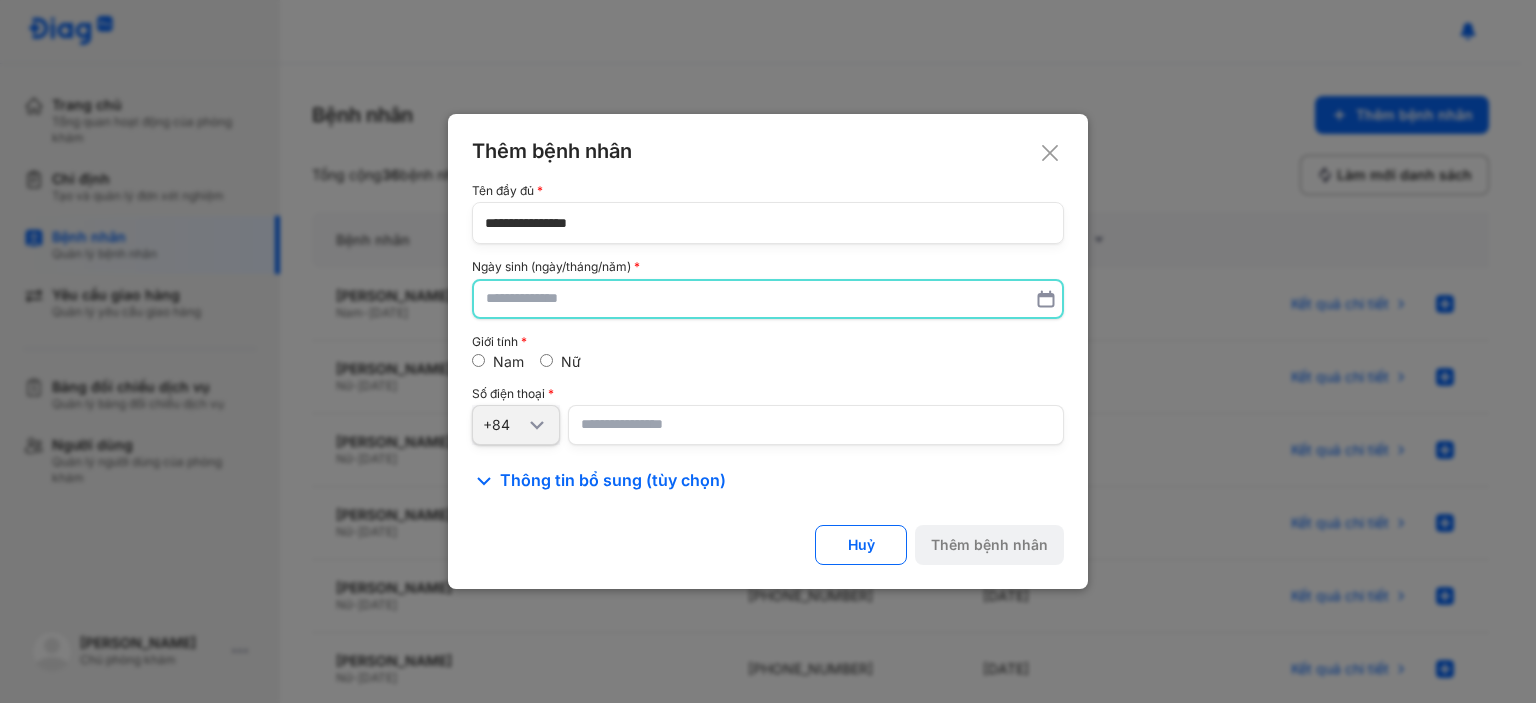 type on "*" 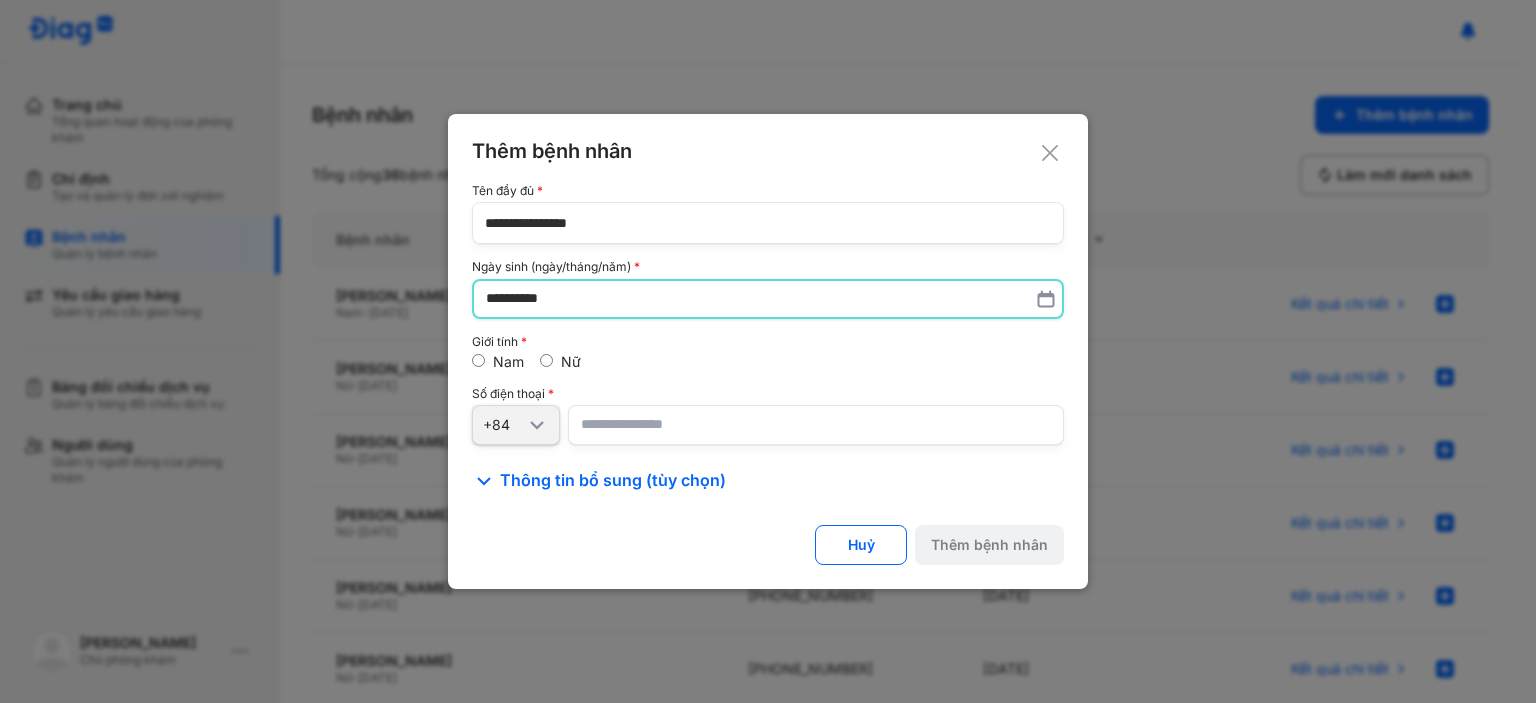 type on "**********" 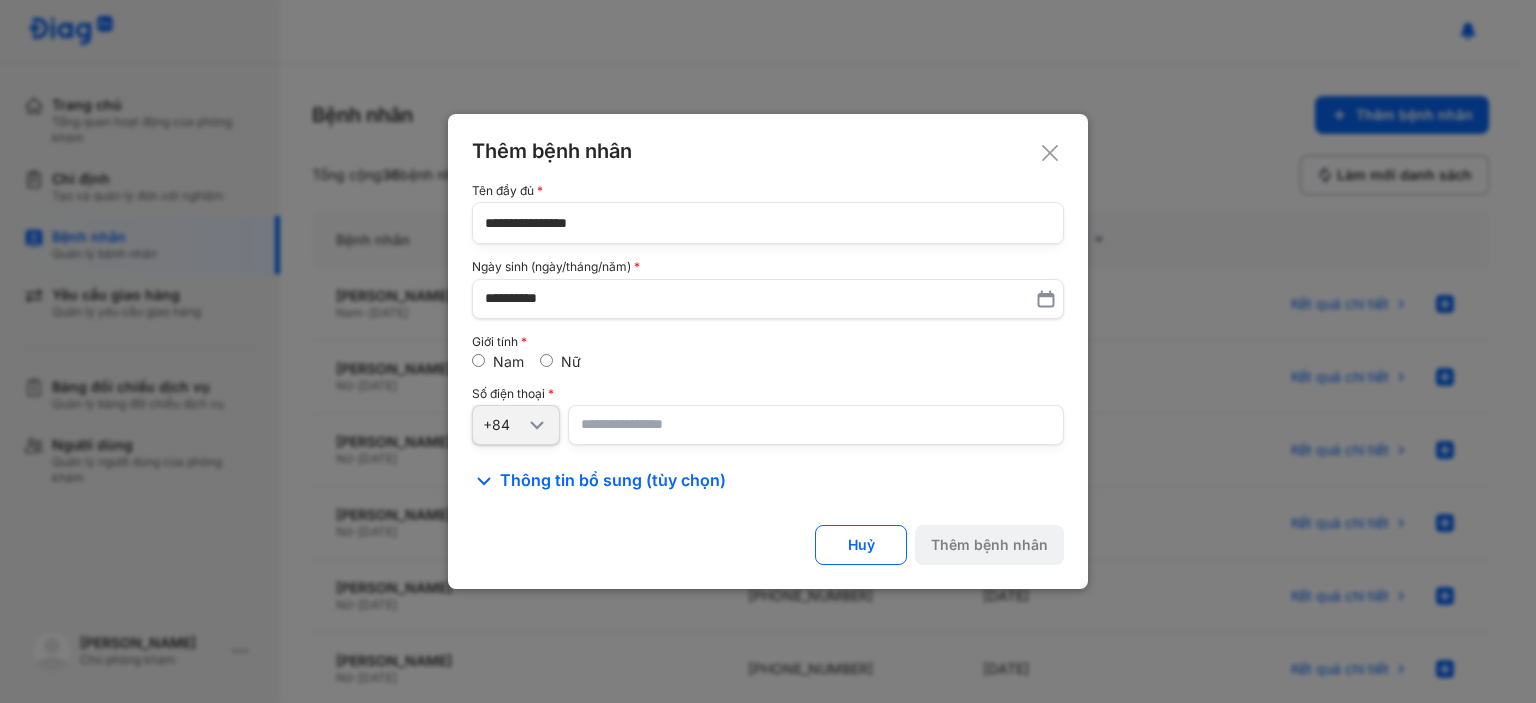 click at bounding box center [816, 425] 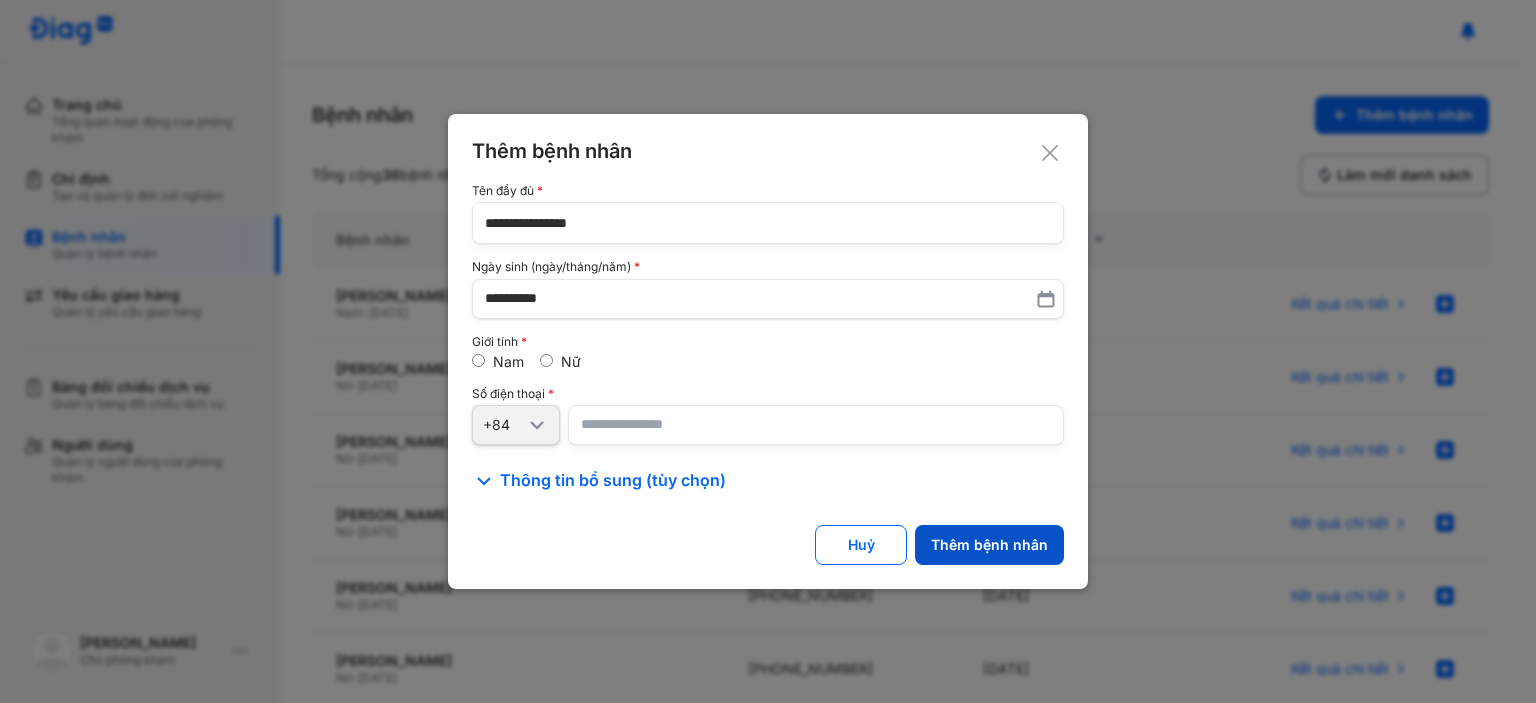 type on "**********" 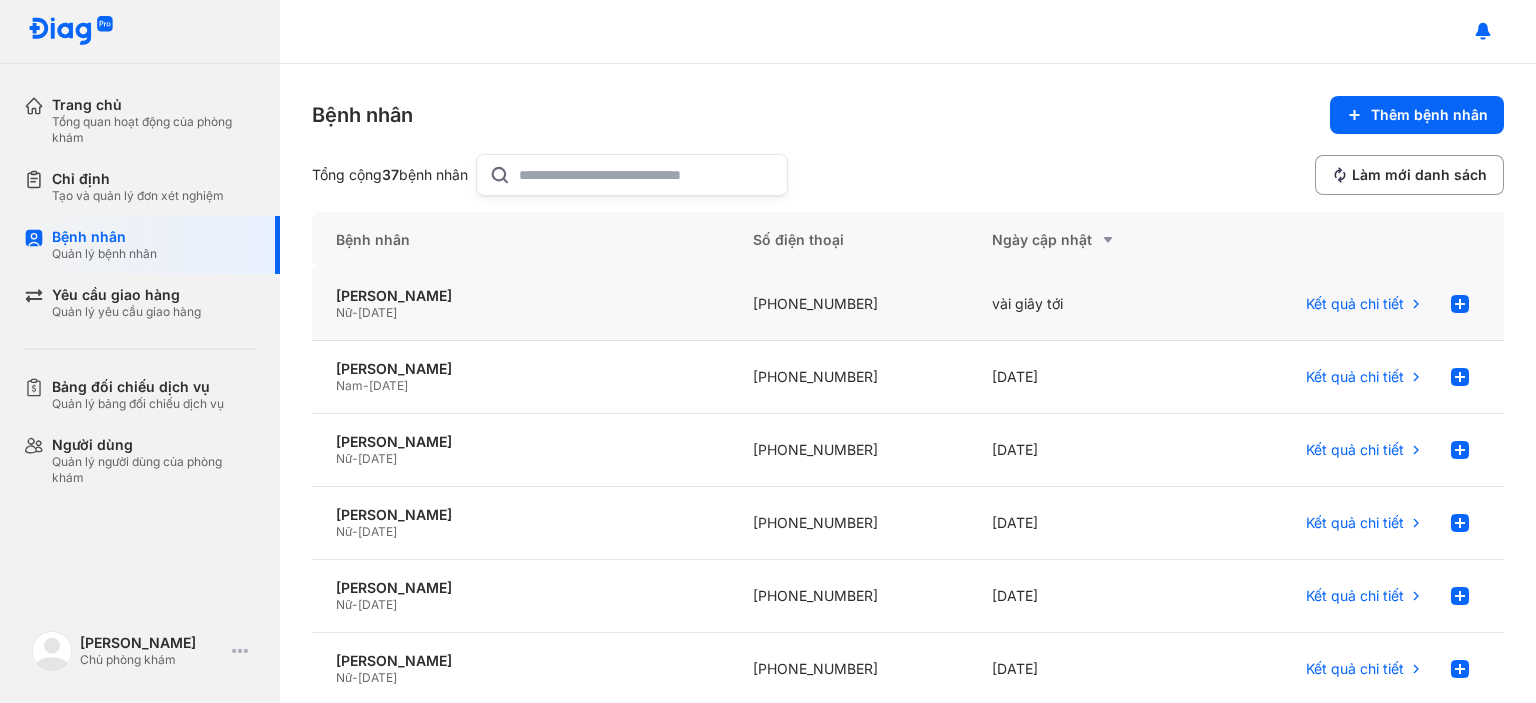 click on "[PHONE_NUMBER]" 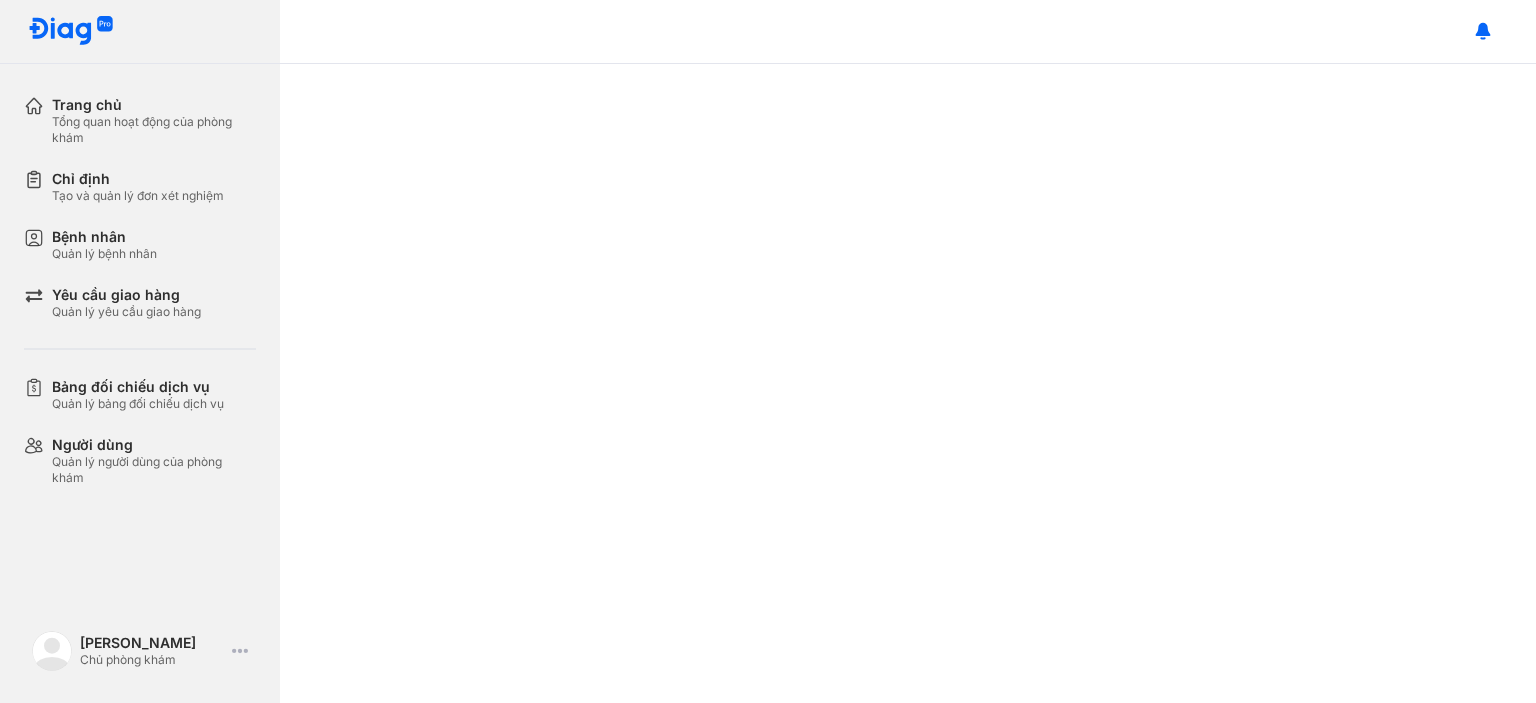 scroll, scrollTop: 0, scrollLeft: 0, axis: both 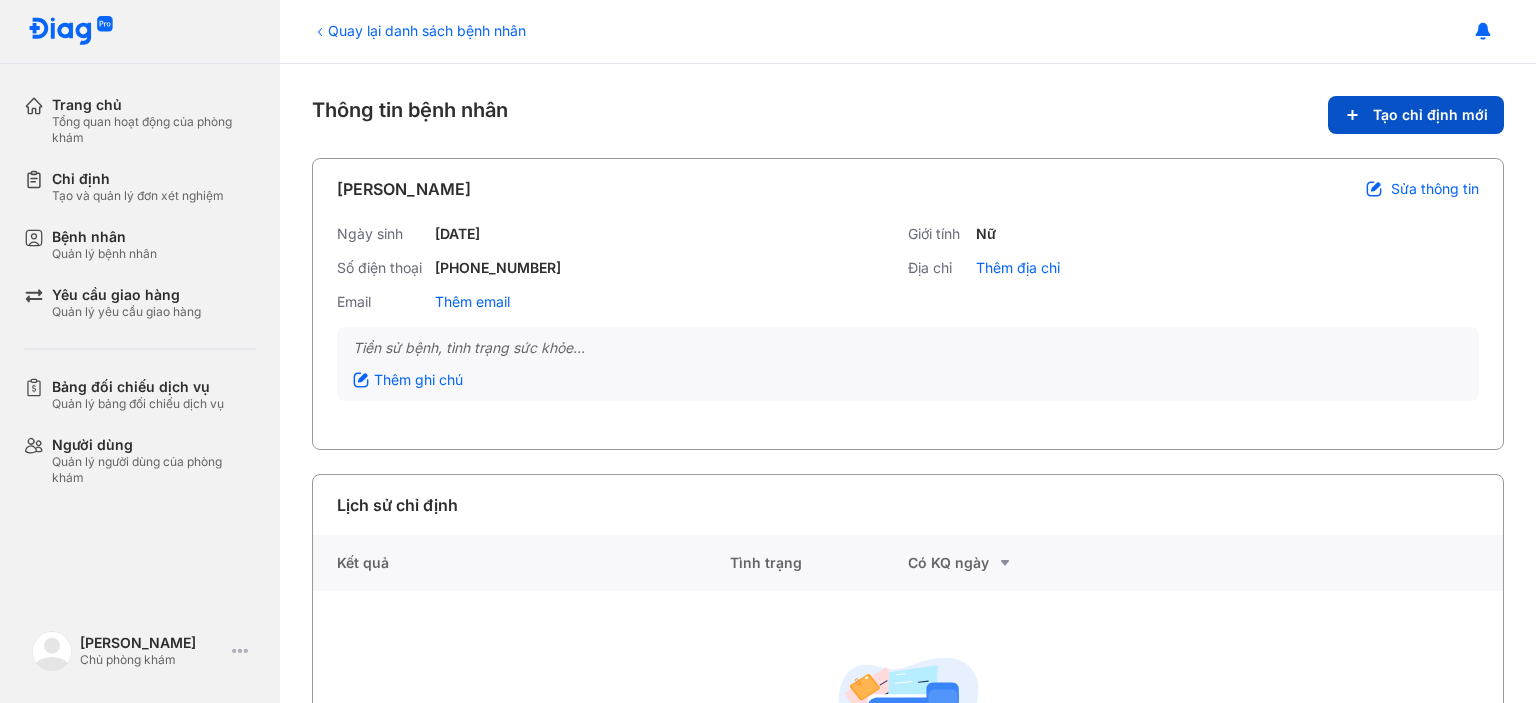 click on "Tạo chỉ định mới" 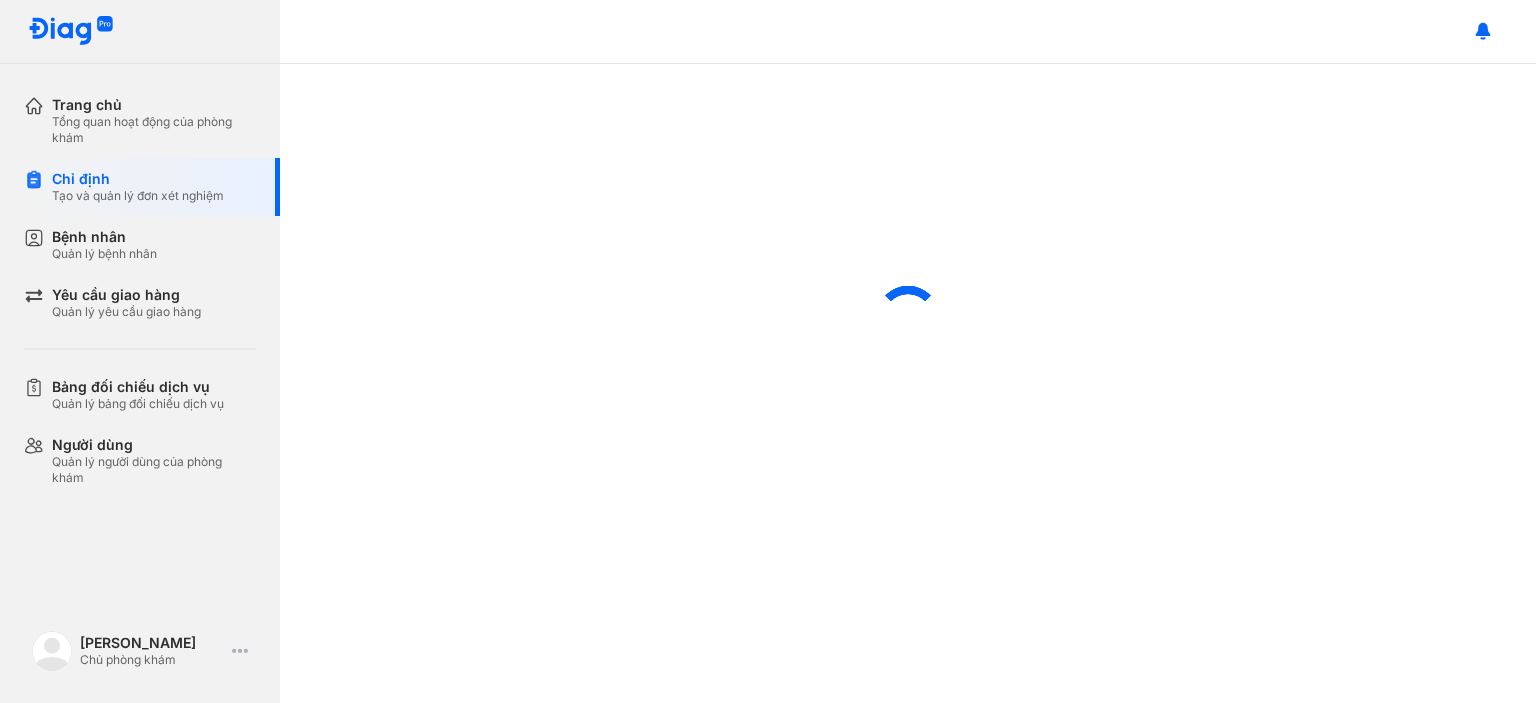scroll, scrollTop: 0, scrollLeft: 0, axis: both 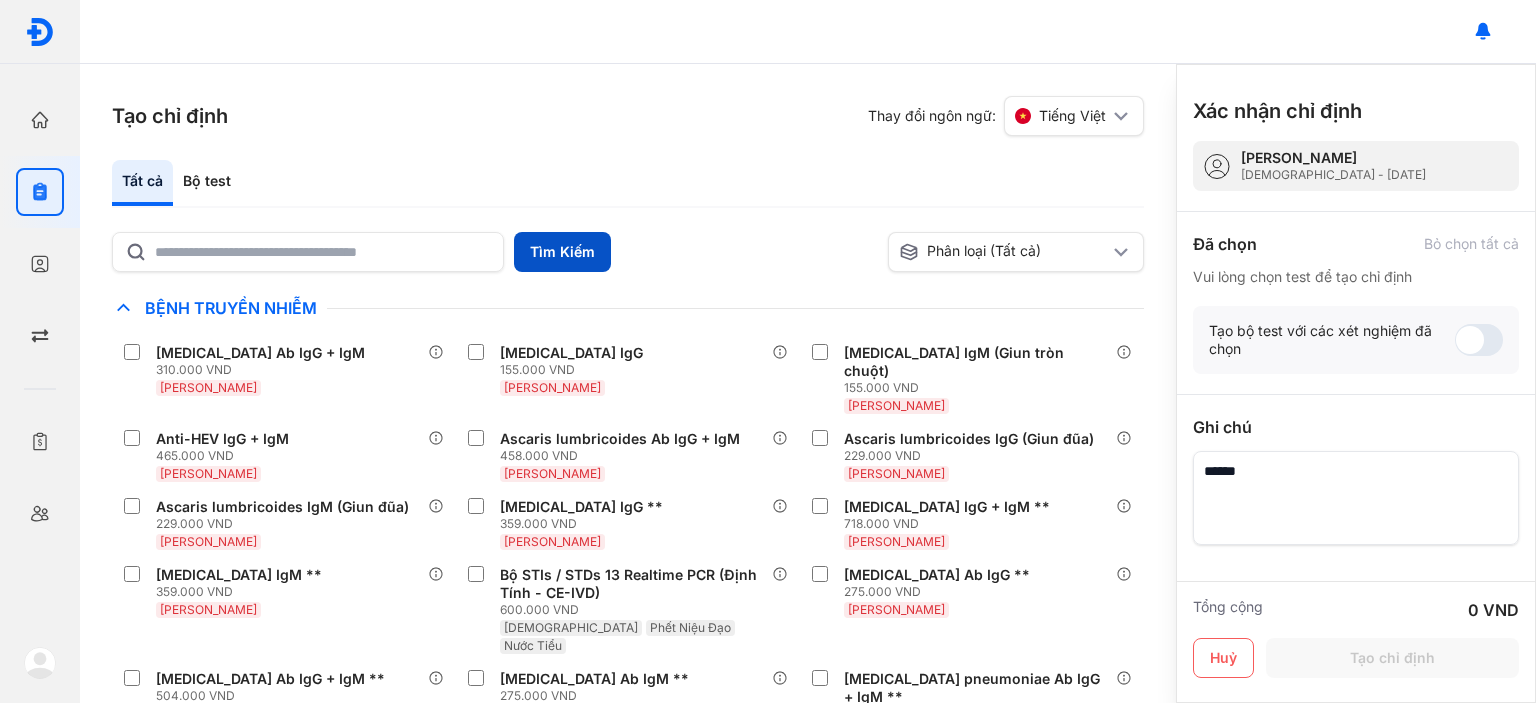 click on "Tìm Kiếm" at bounding box center [562, 252] 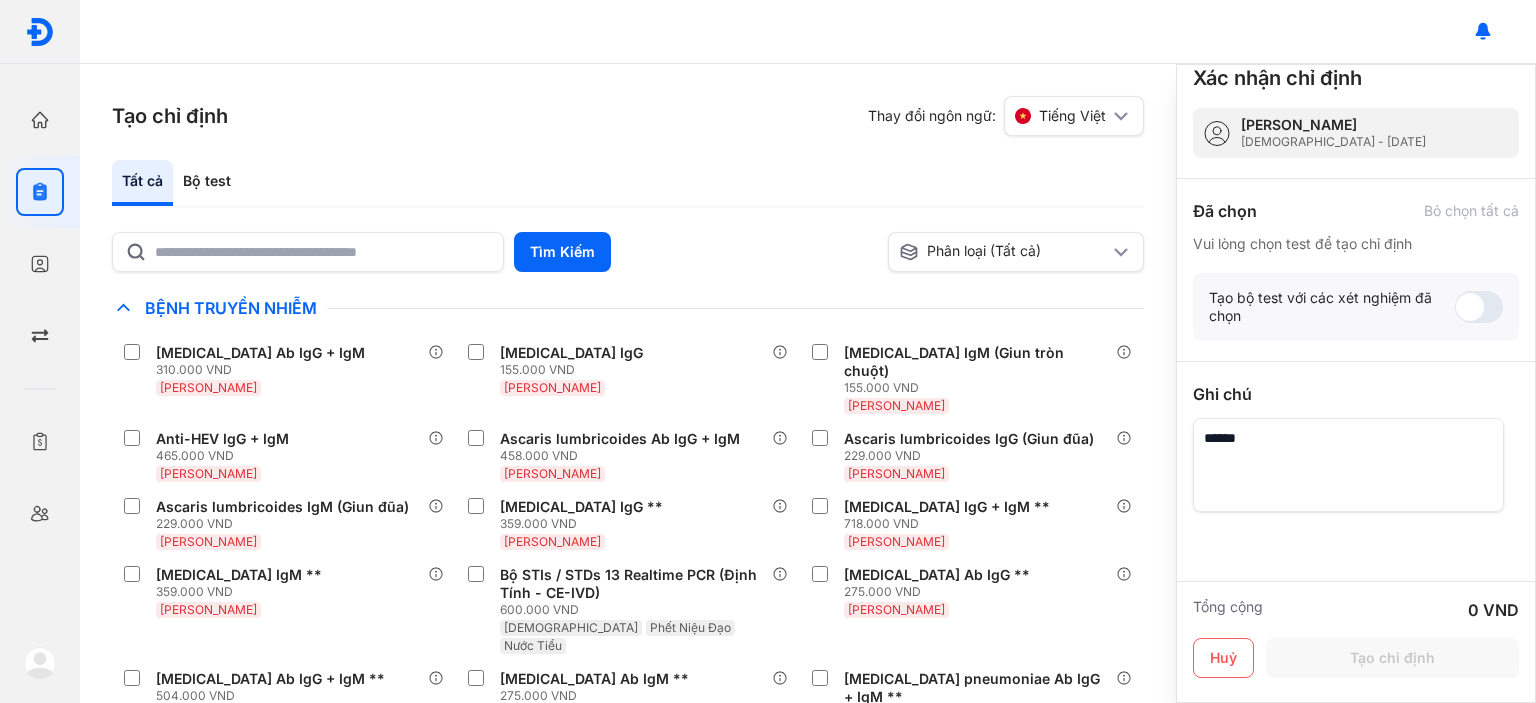 scroll, scrollTop: 42, scrollLeft: 0, axis: vertical 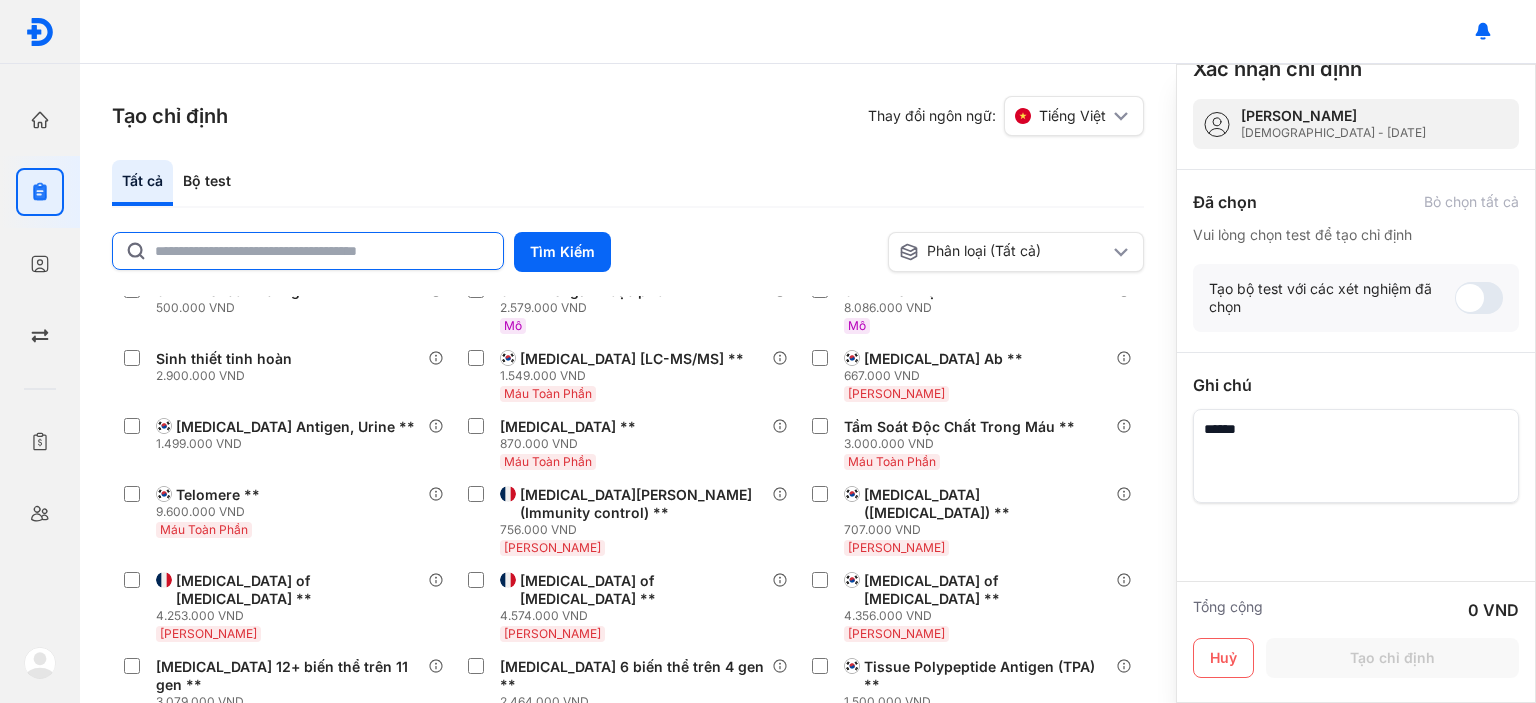 click 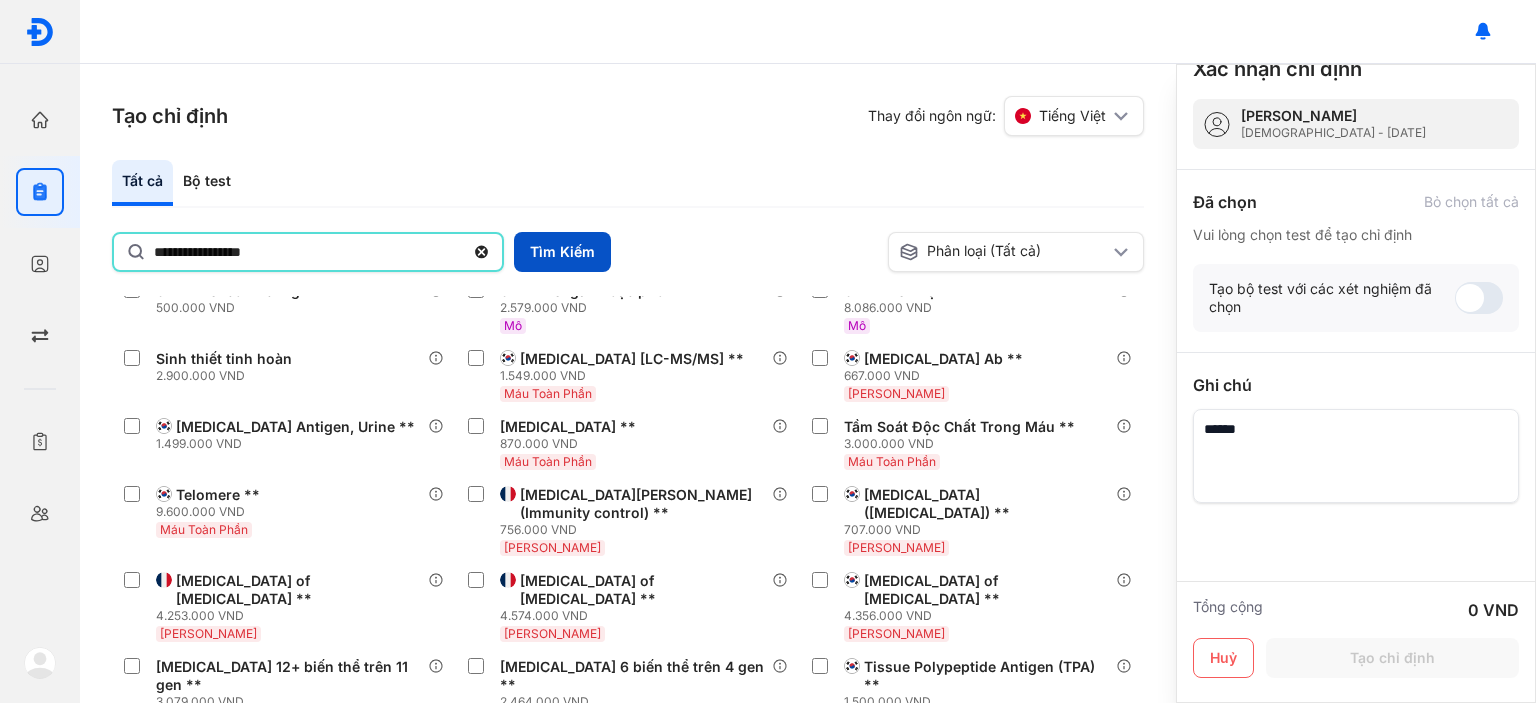type on "**********" 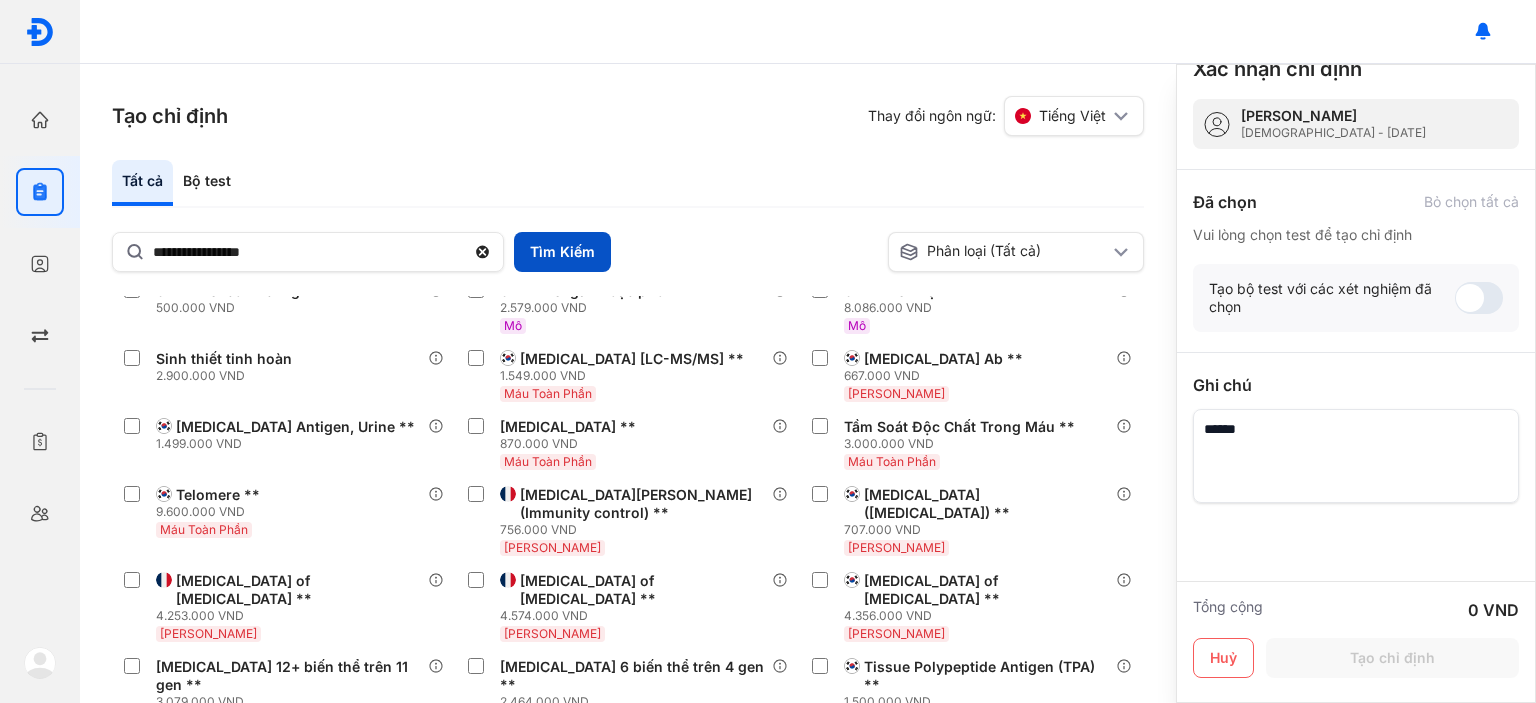click on "Tìm Kiếm" at bounding box center [562, 252] 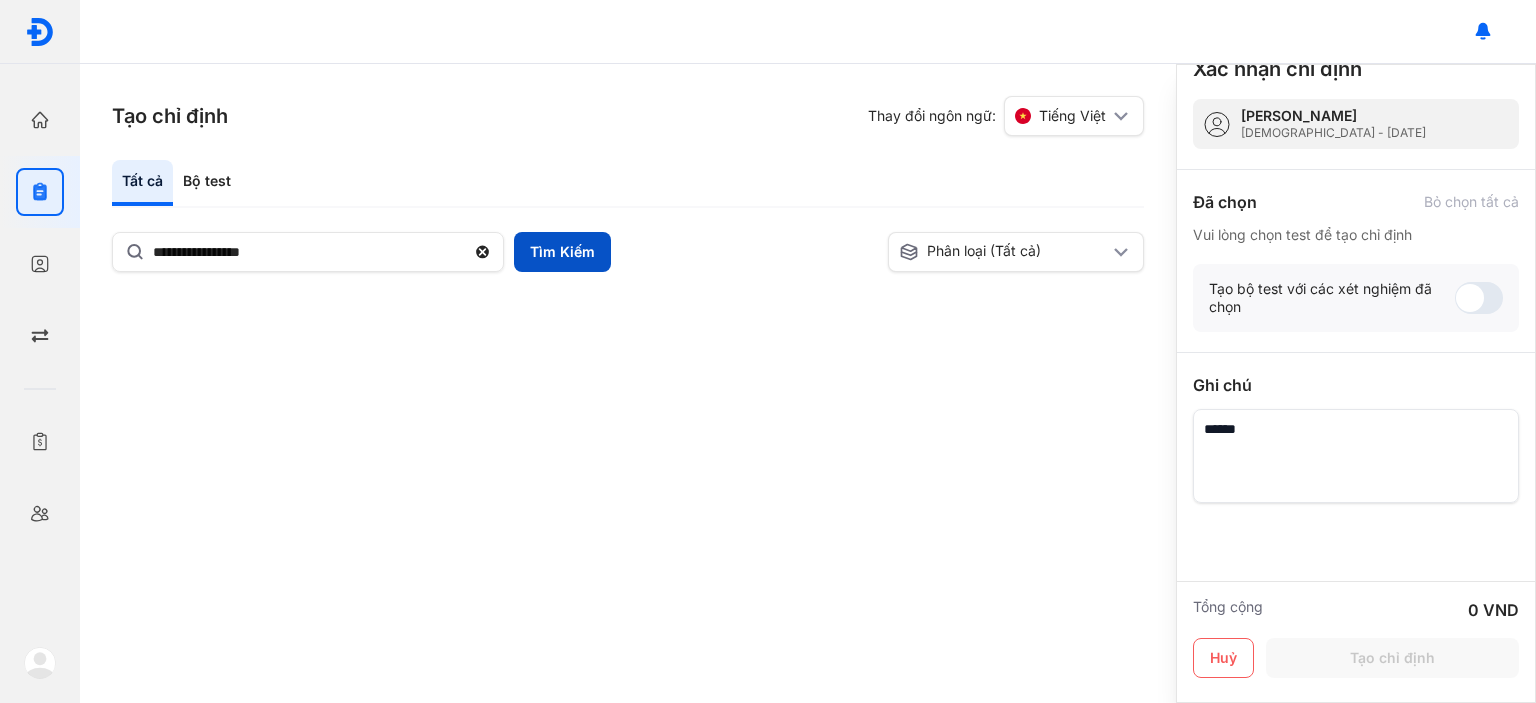 scroll, scrollTop: 0, scrollLeft: 0, axis: both 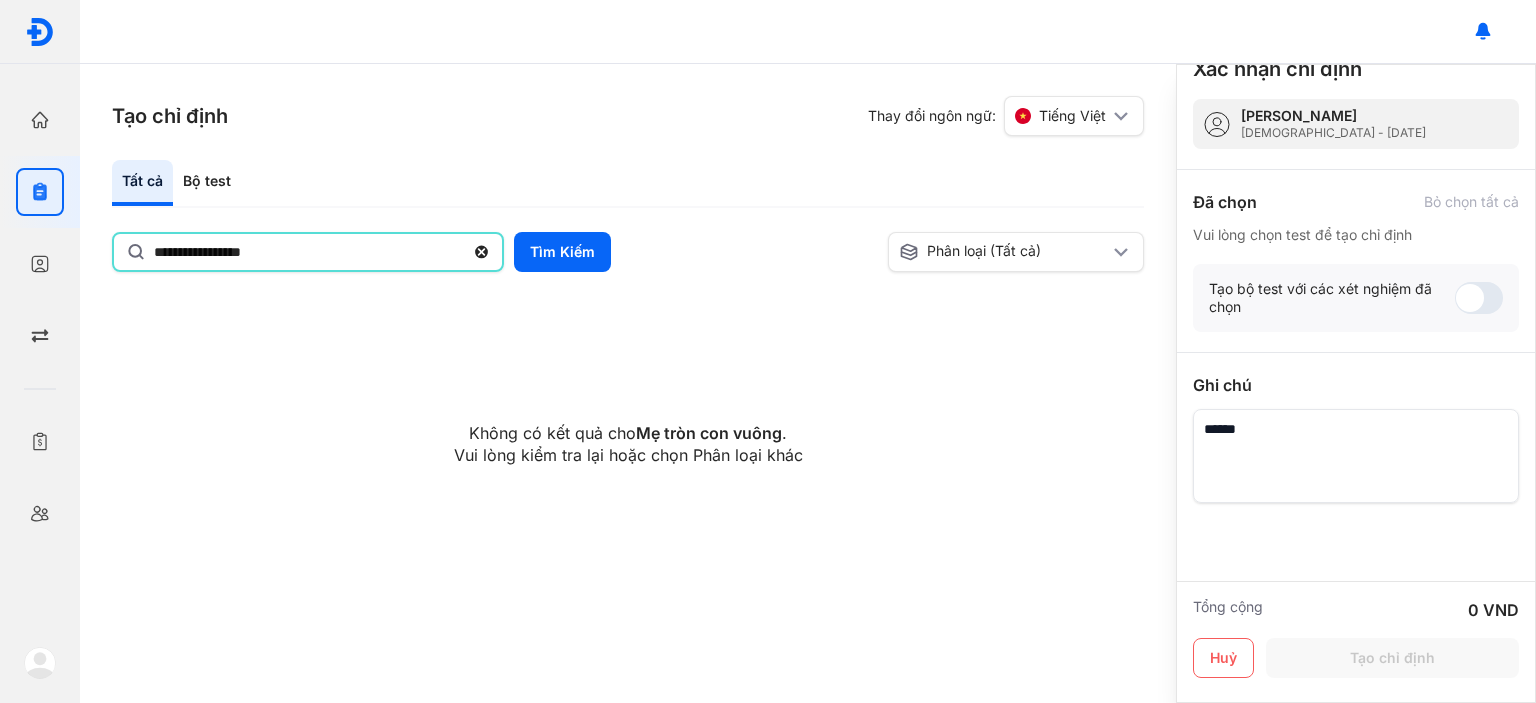 drag, startPoint x: 283, startPoint y: 255, endPoint x: 150, endPoint y: 245, distance: 133.37541 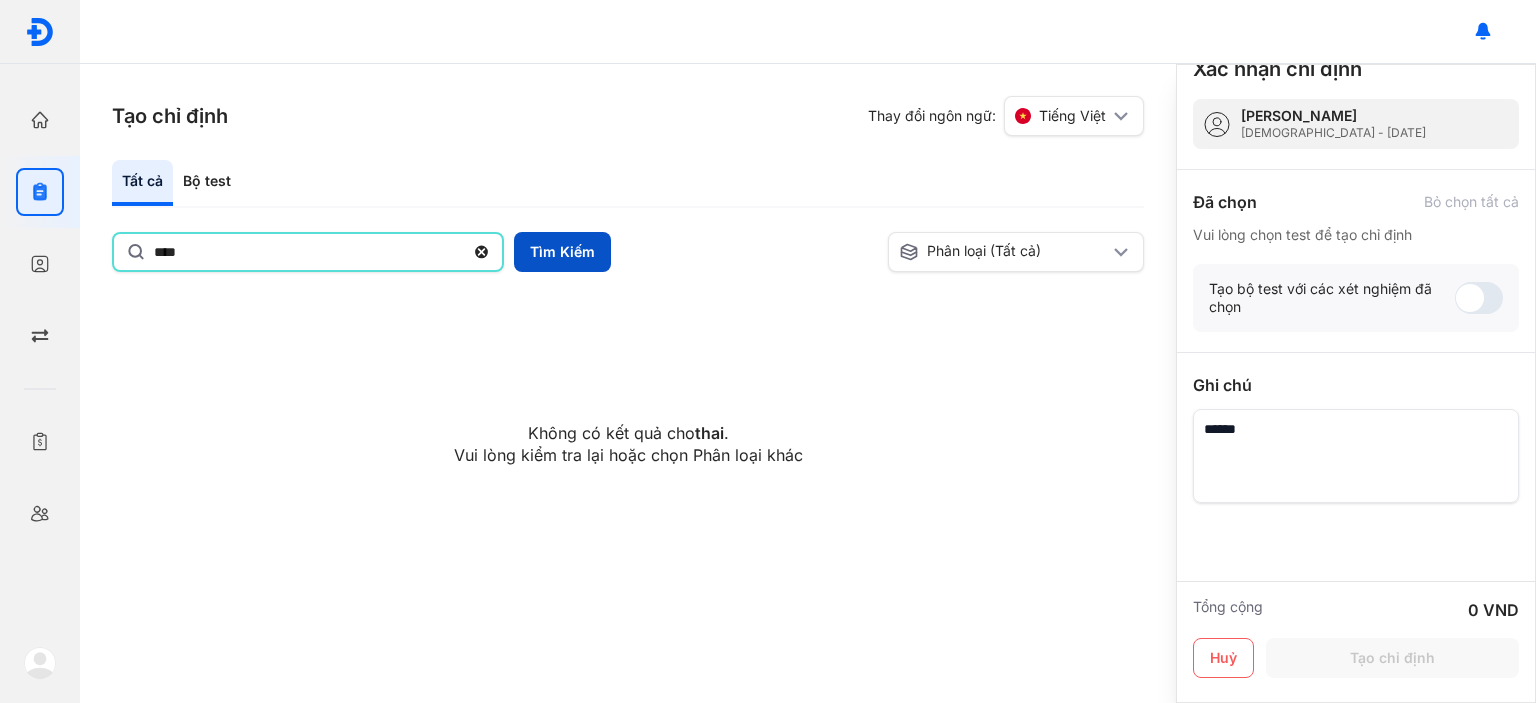 type on "****" 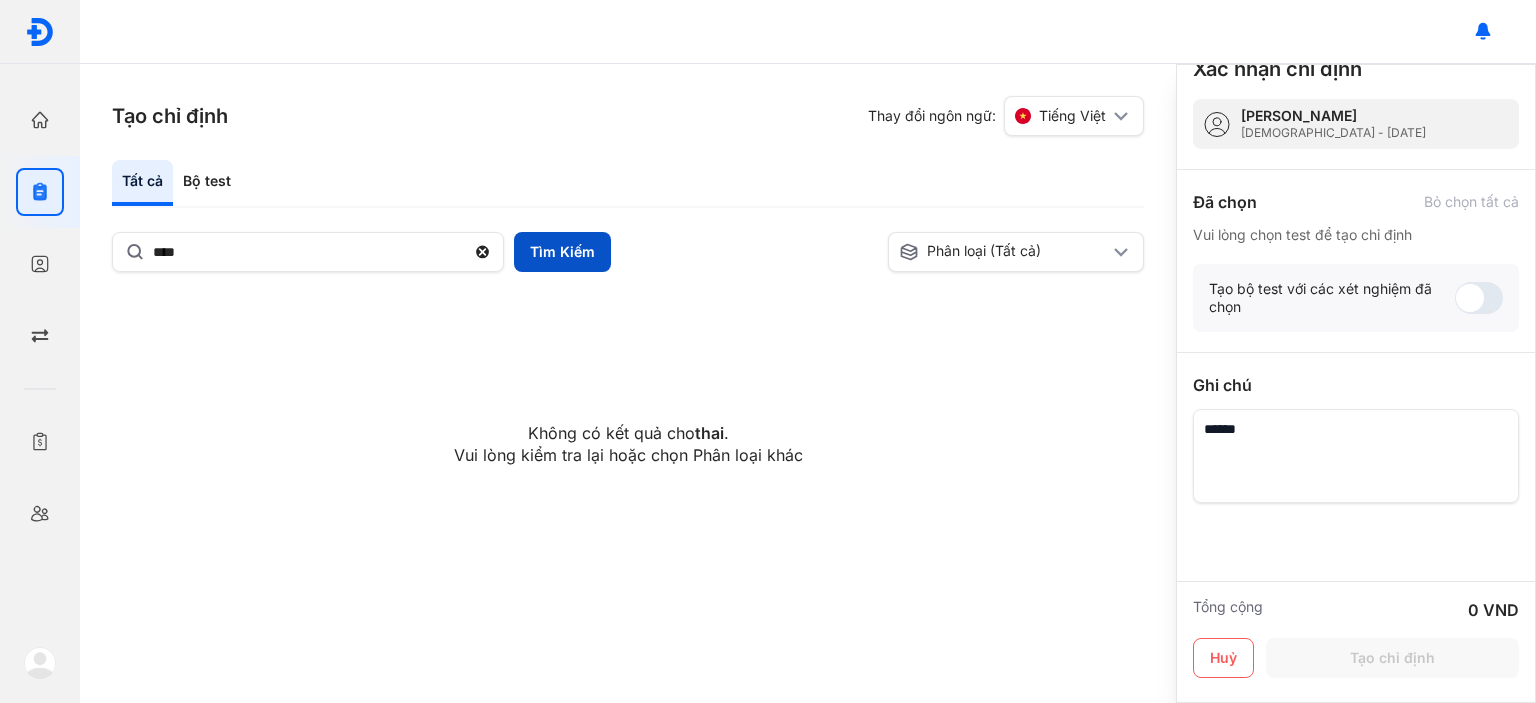 click on "Tìm Kiếm" at bounding box center [562, 252] 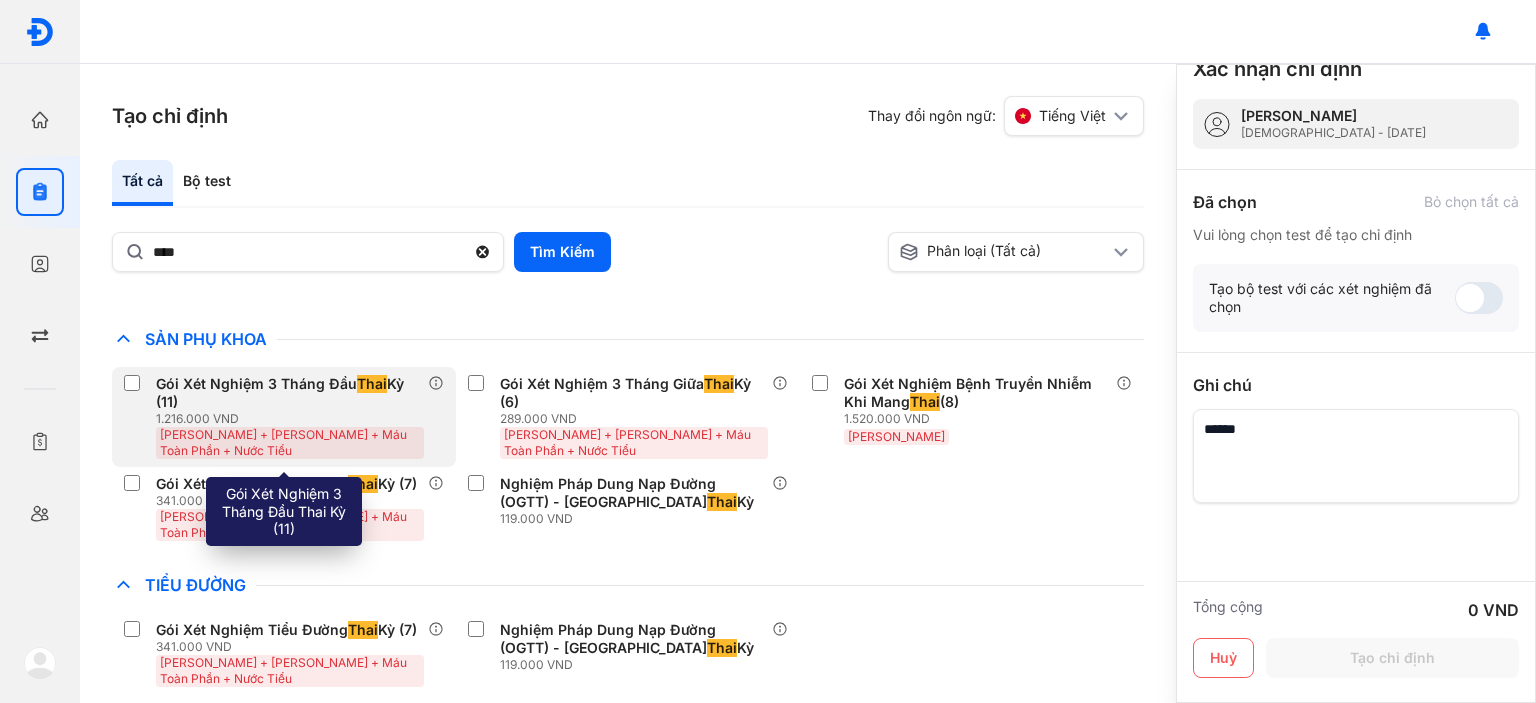 scroll, scrollTop: 200, scrollLeft: 0, axis: vertical 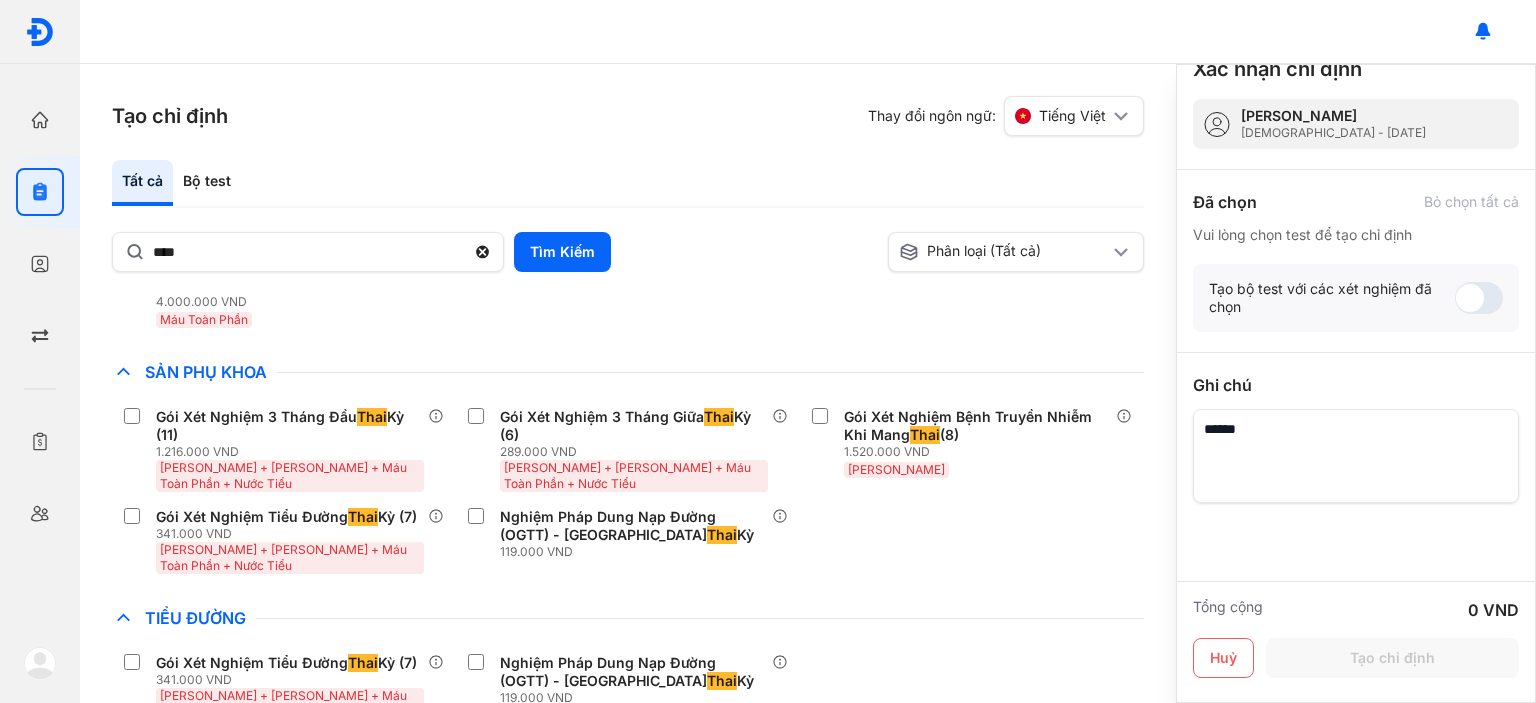 click on "Sản Phụ Khoa" at bounding box center [206, 372] 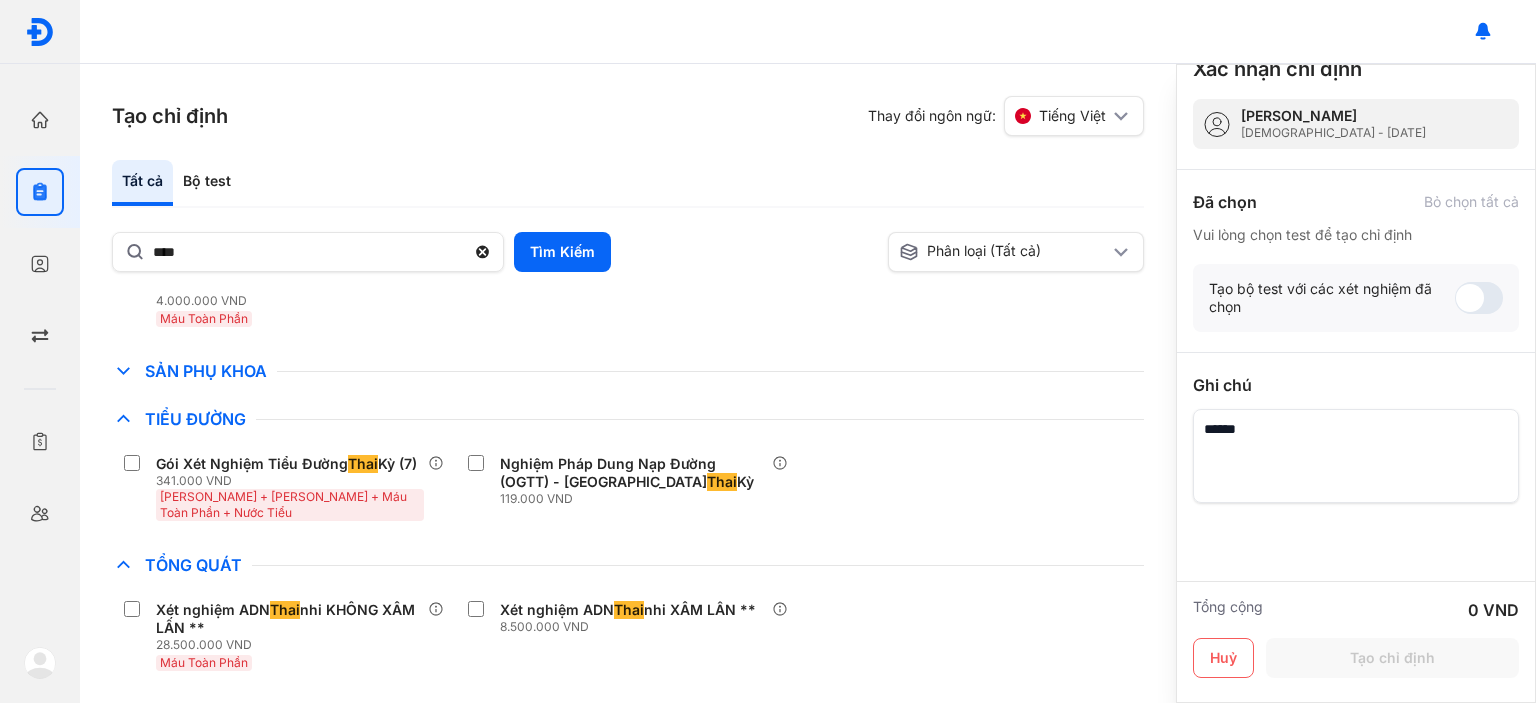 scroll, scrollTop: 219, scrollLeft: 0, axis: vertical 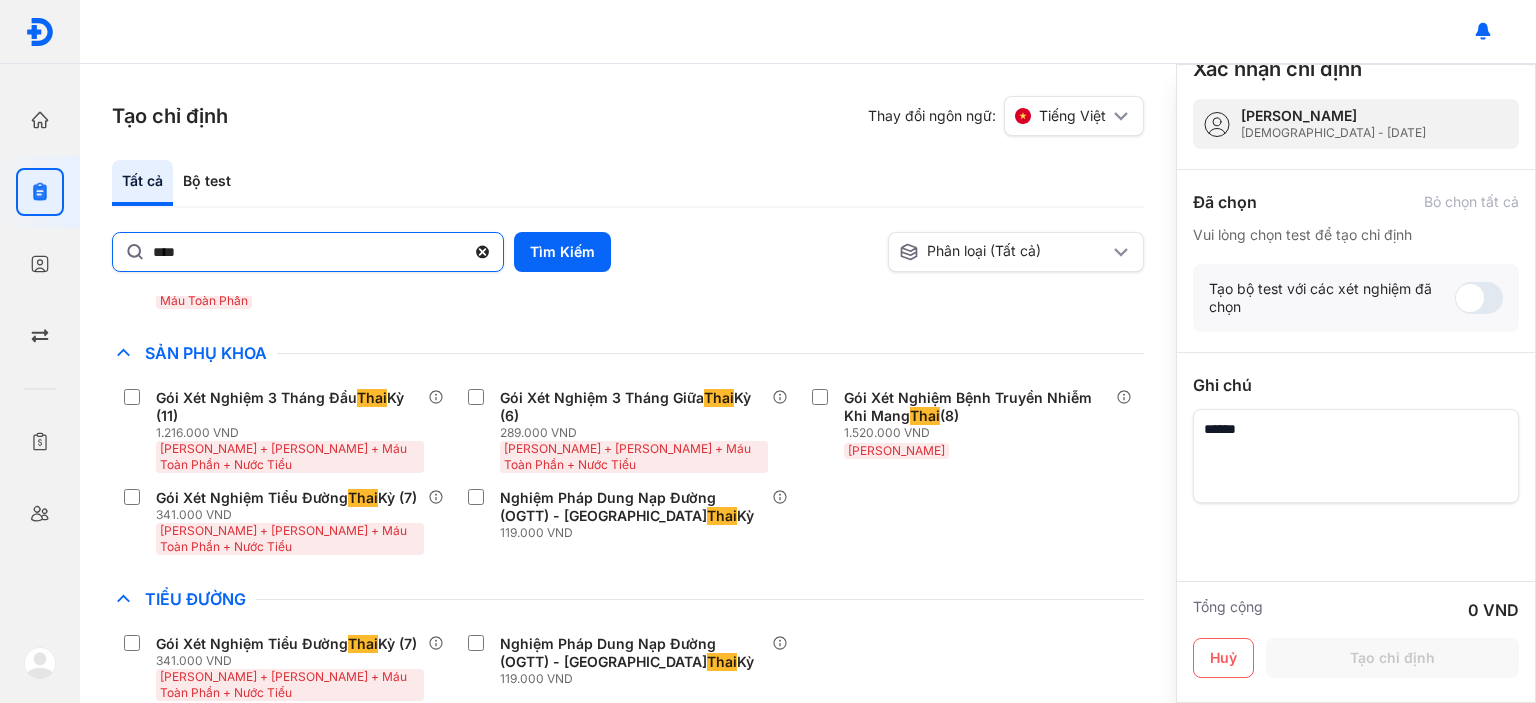click 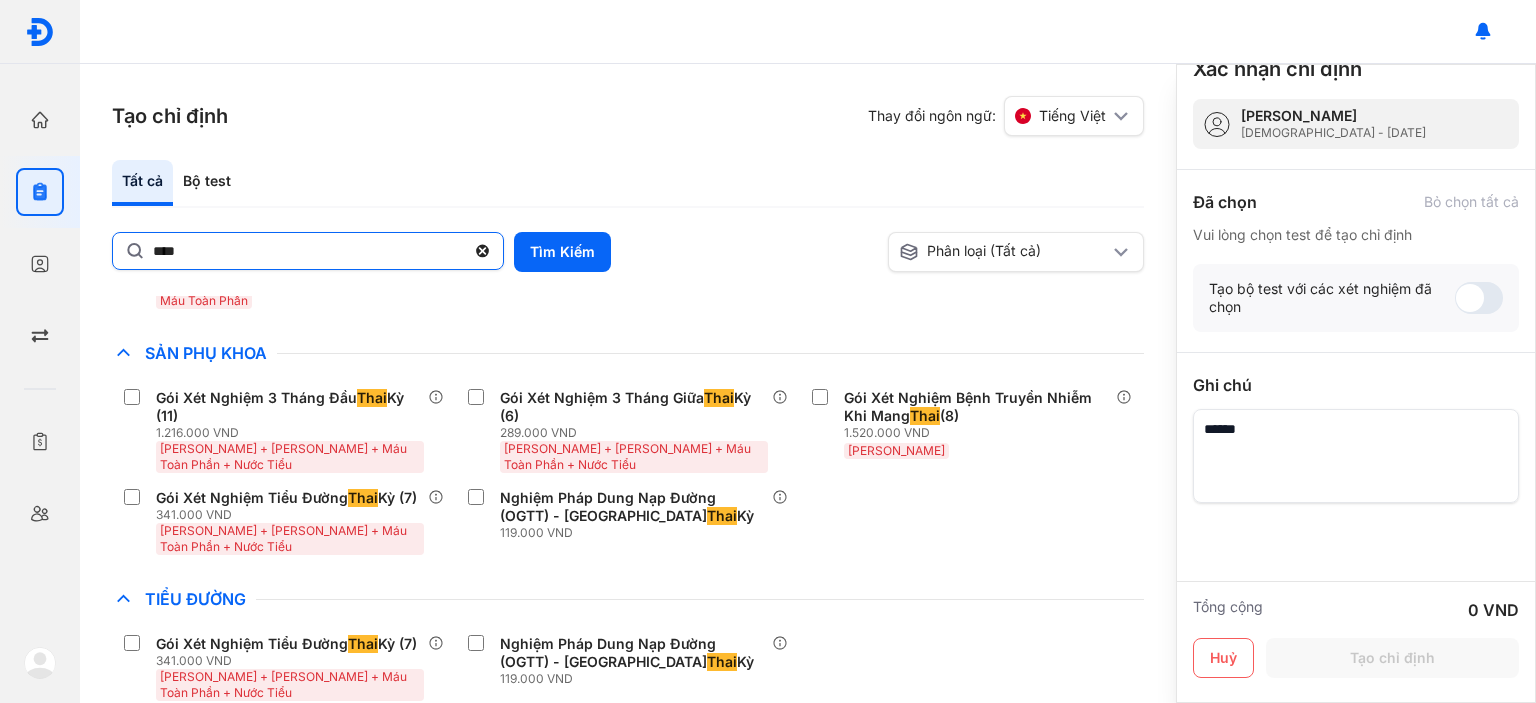 click on "****" 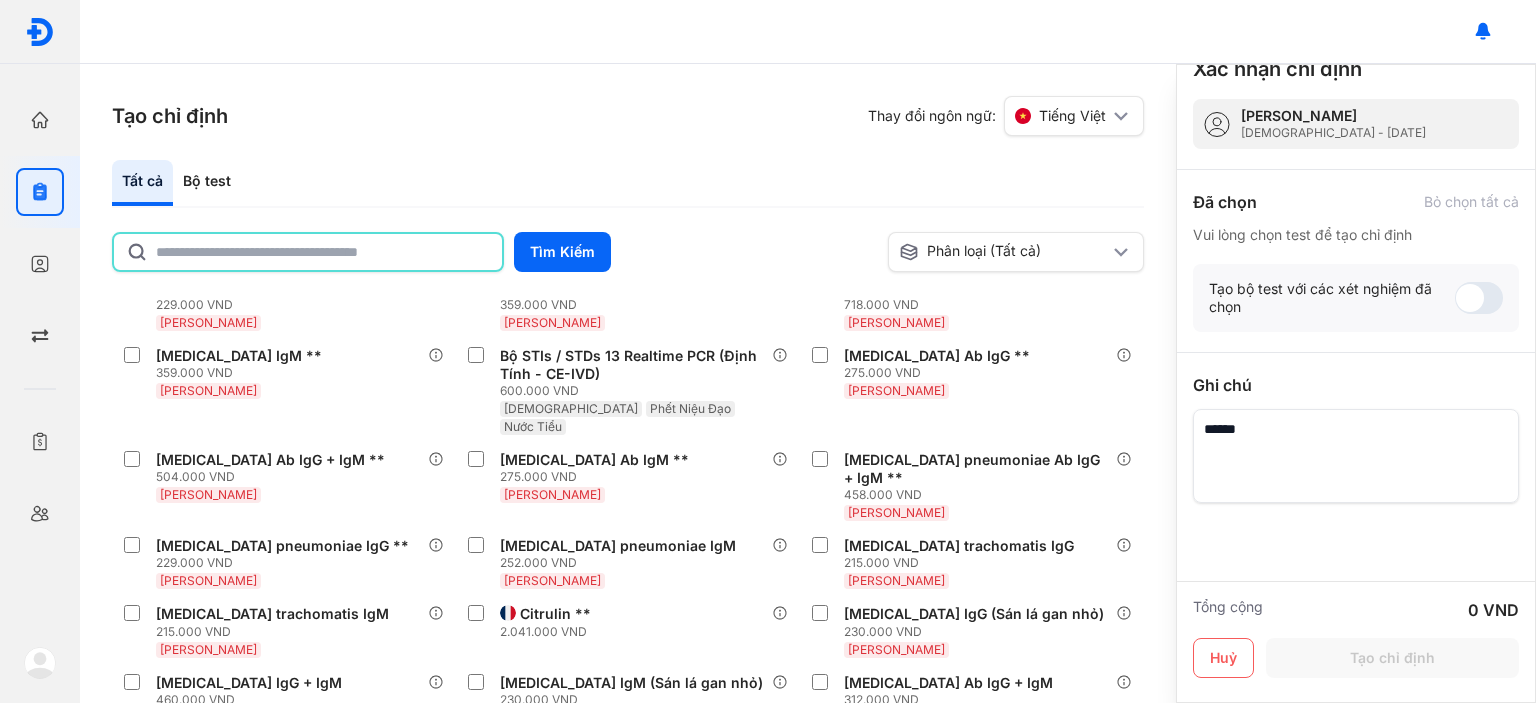scroll, scrollTop: 6308, scrollLeft: 0, axis: vertical 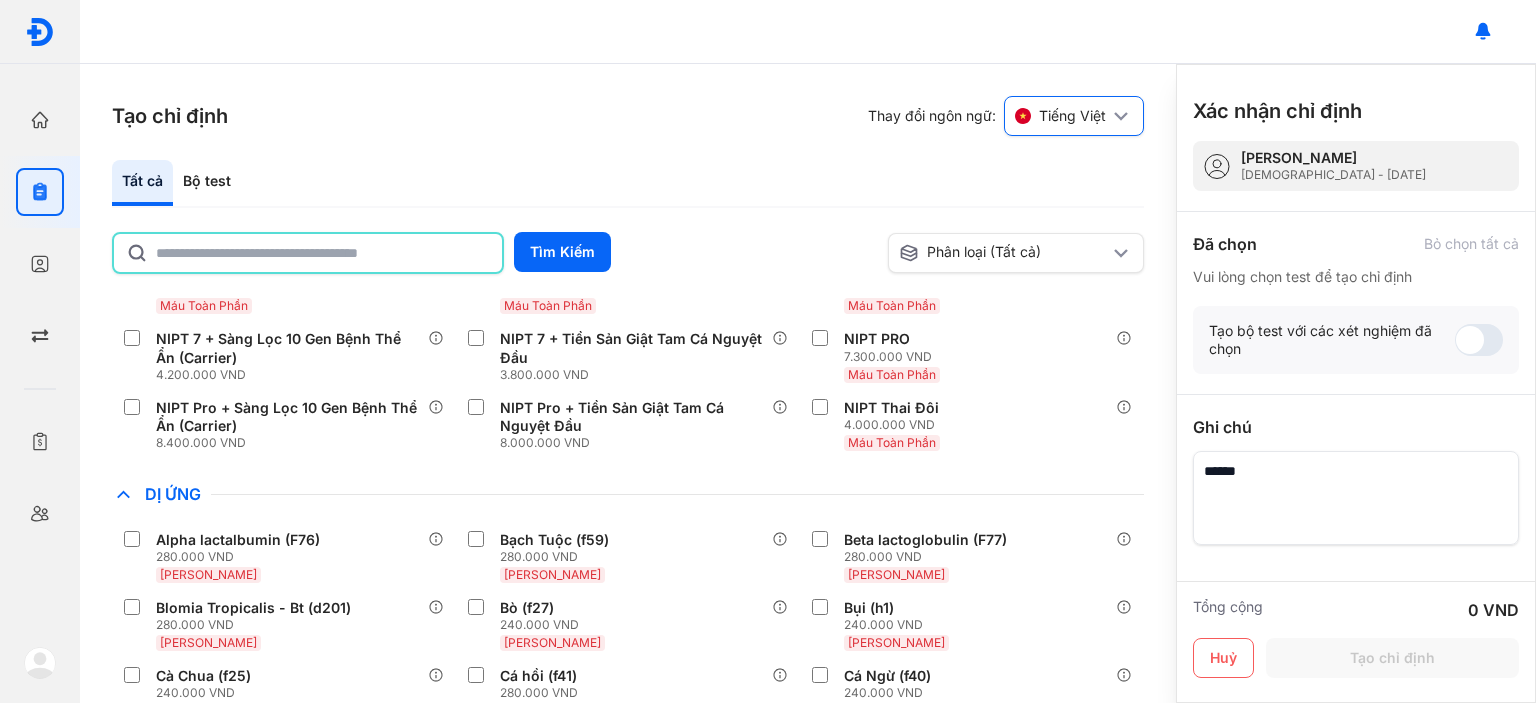 click on "Tiếng Việt" at bounding box center [1072, 116] 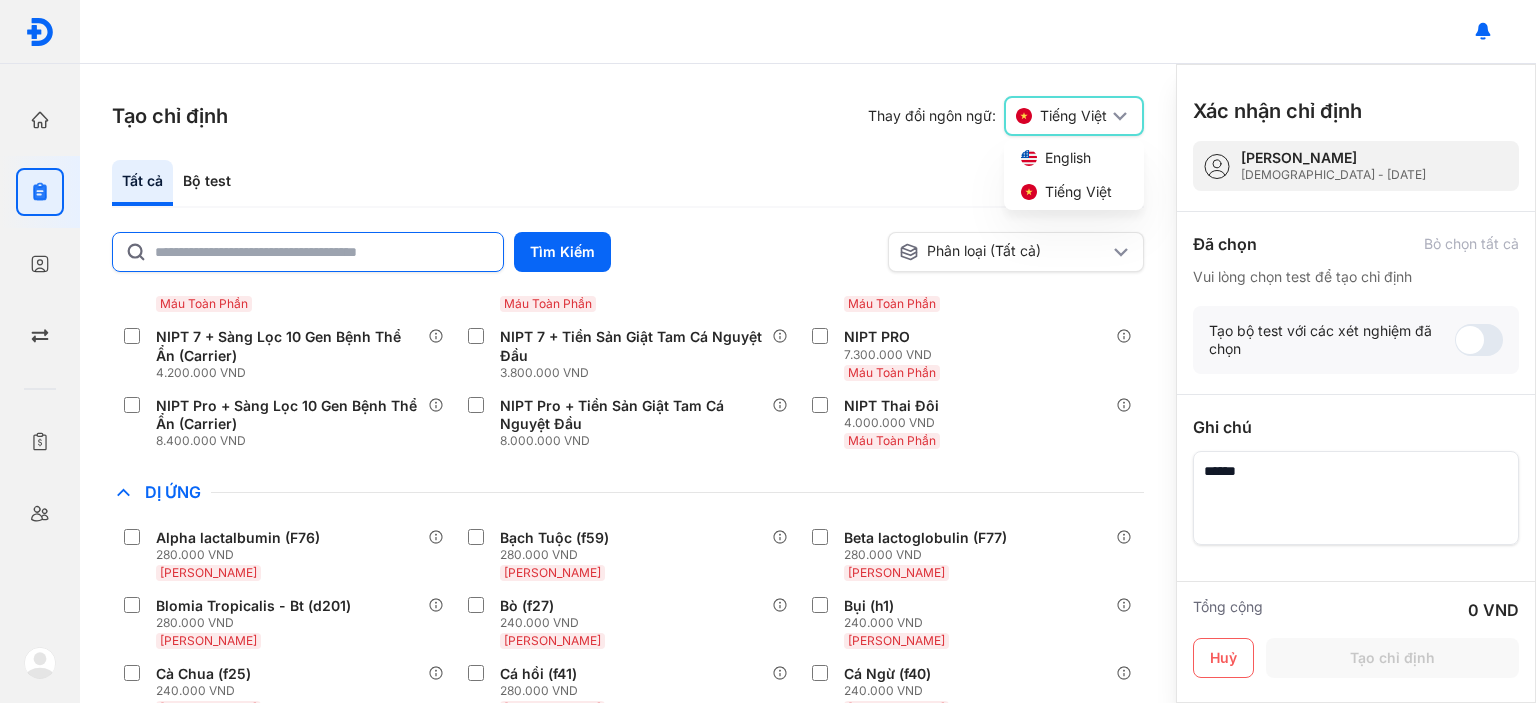 click 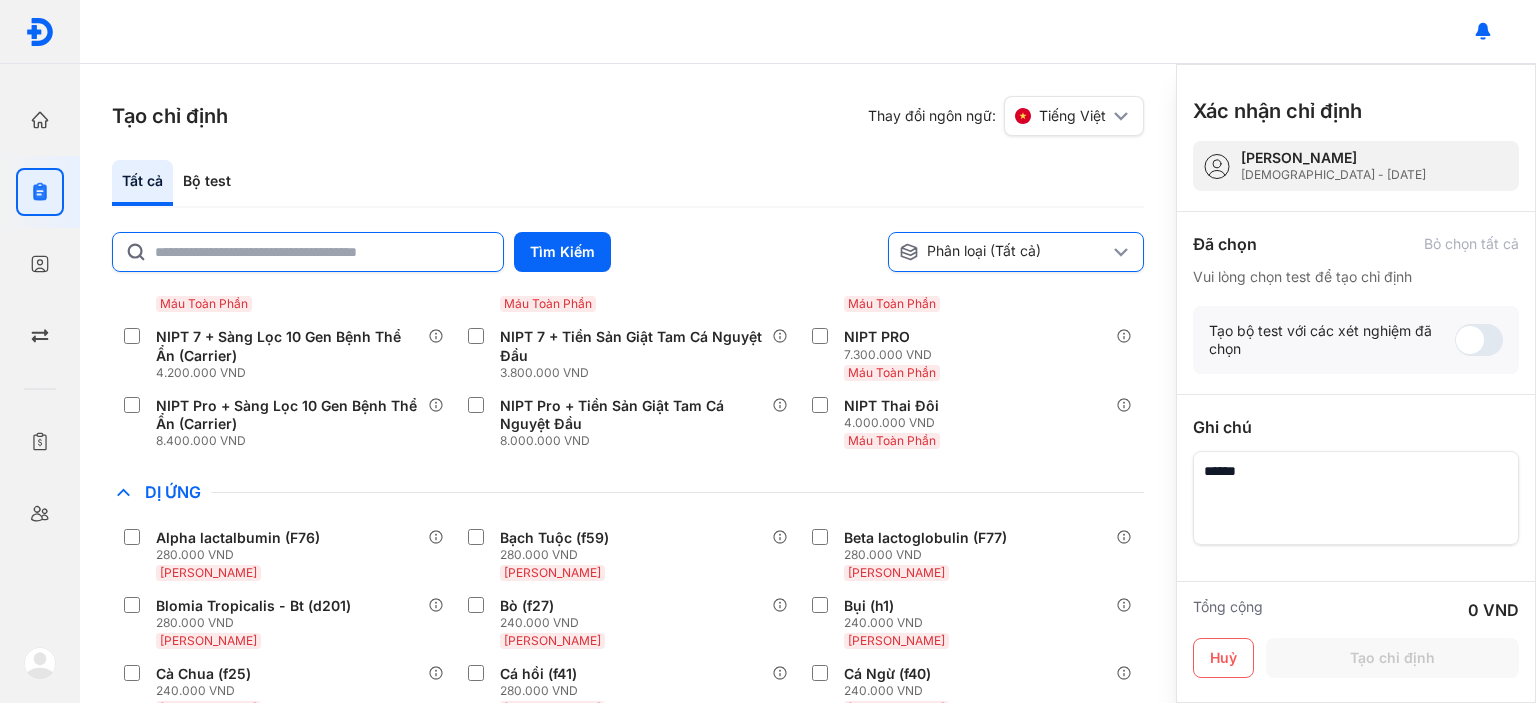 click 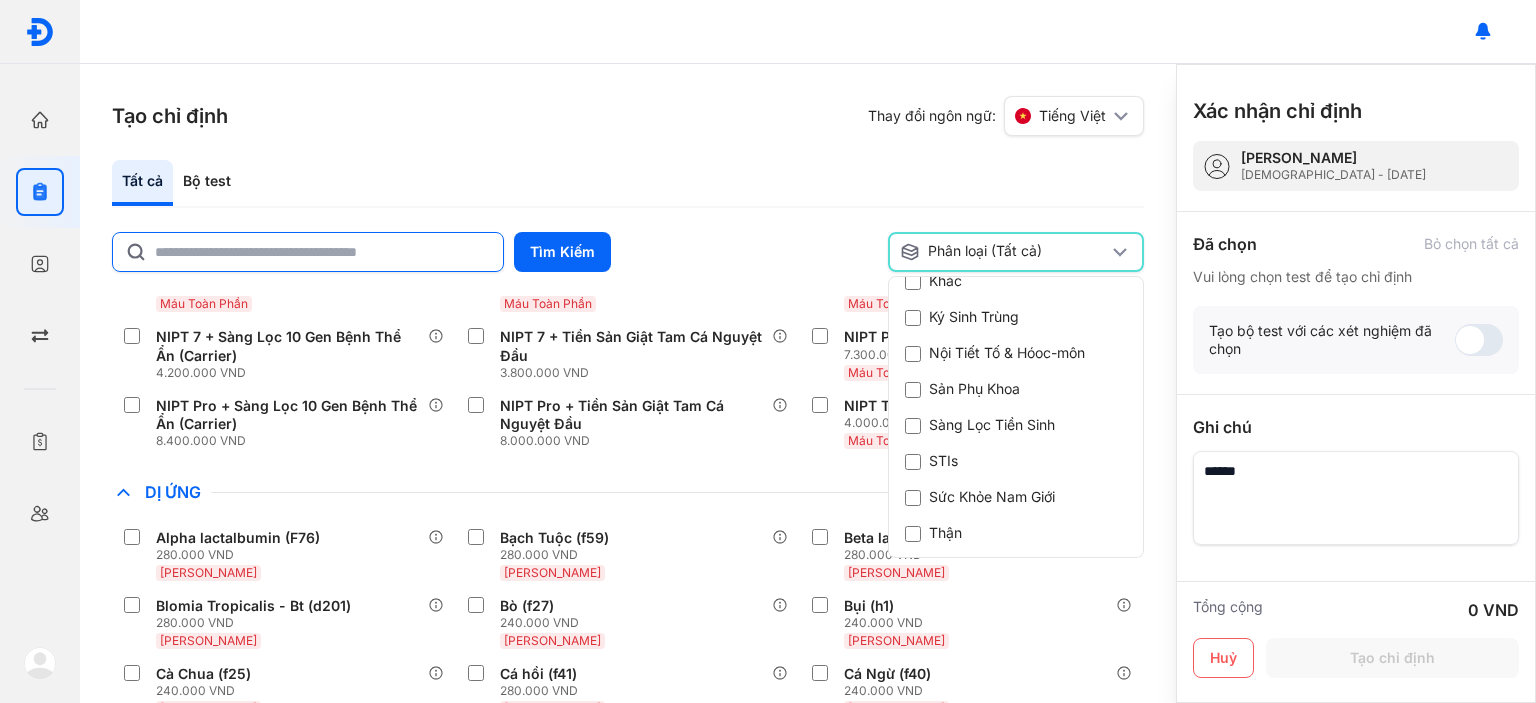 scroll, scrollTop: 521, scrollLeft: 0, axis: vertical 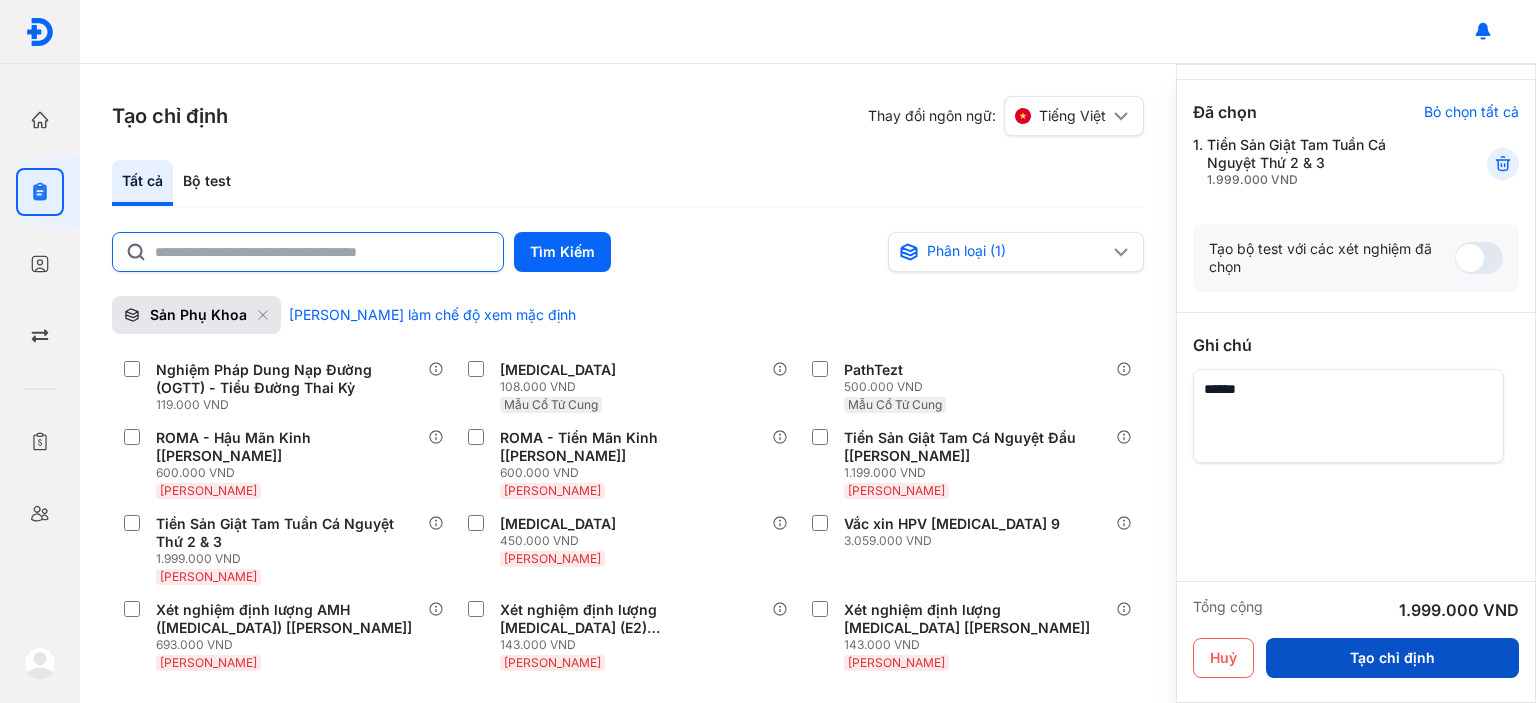 click on "Tạo chỉ định" at bounding box center (1392, 658) 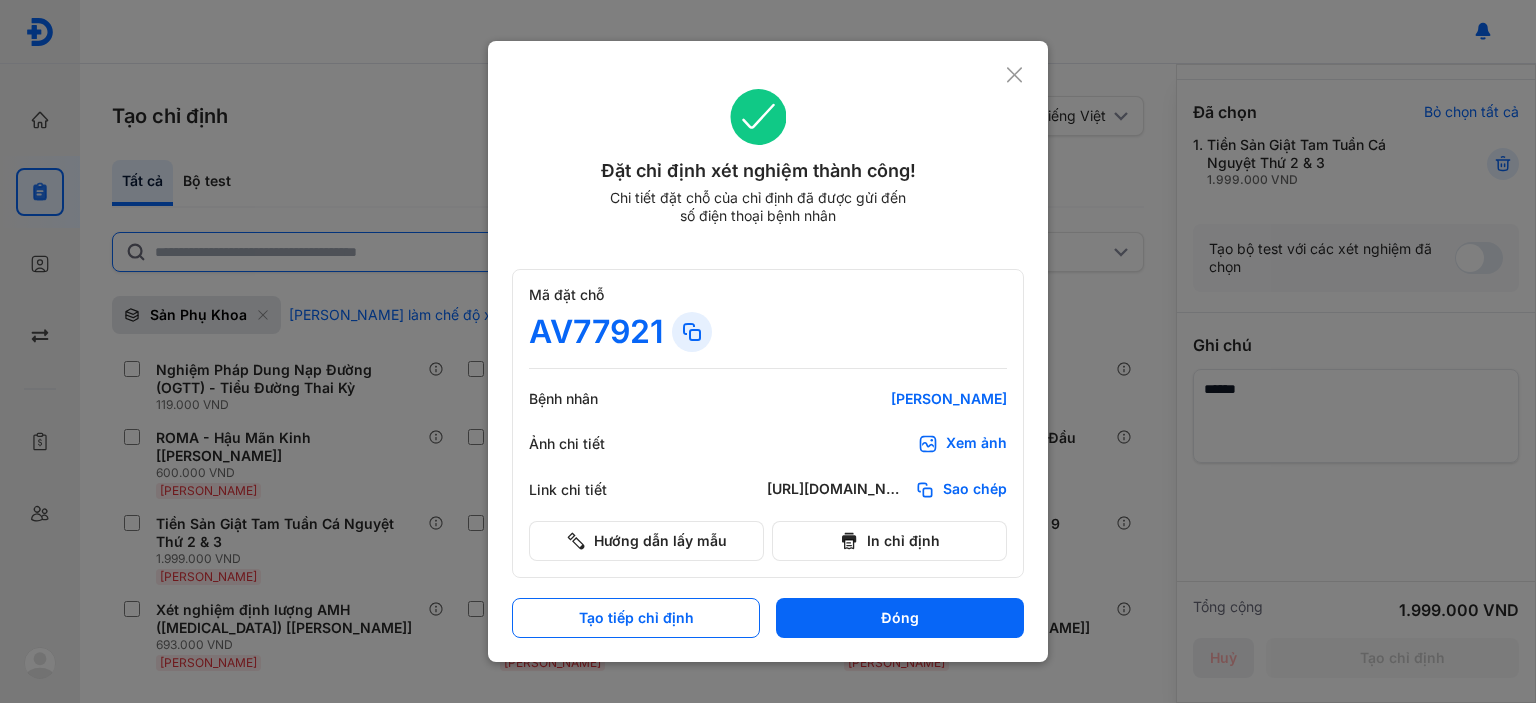 scroll, scrollTop: 0, scrollLeft: 0, axis: both 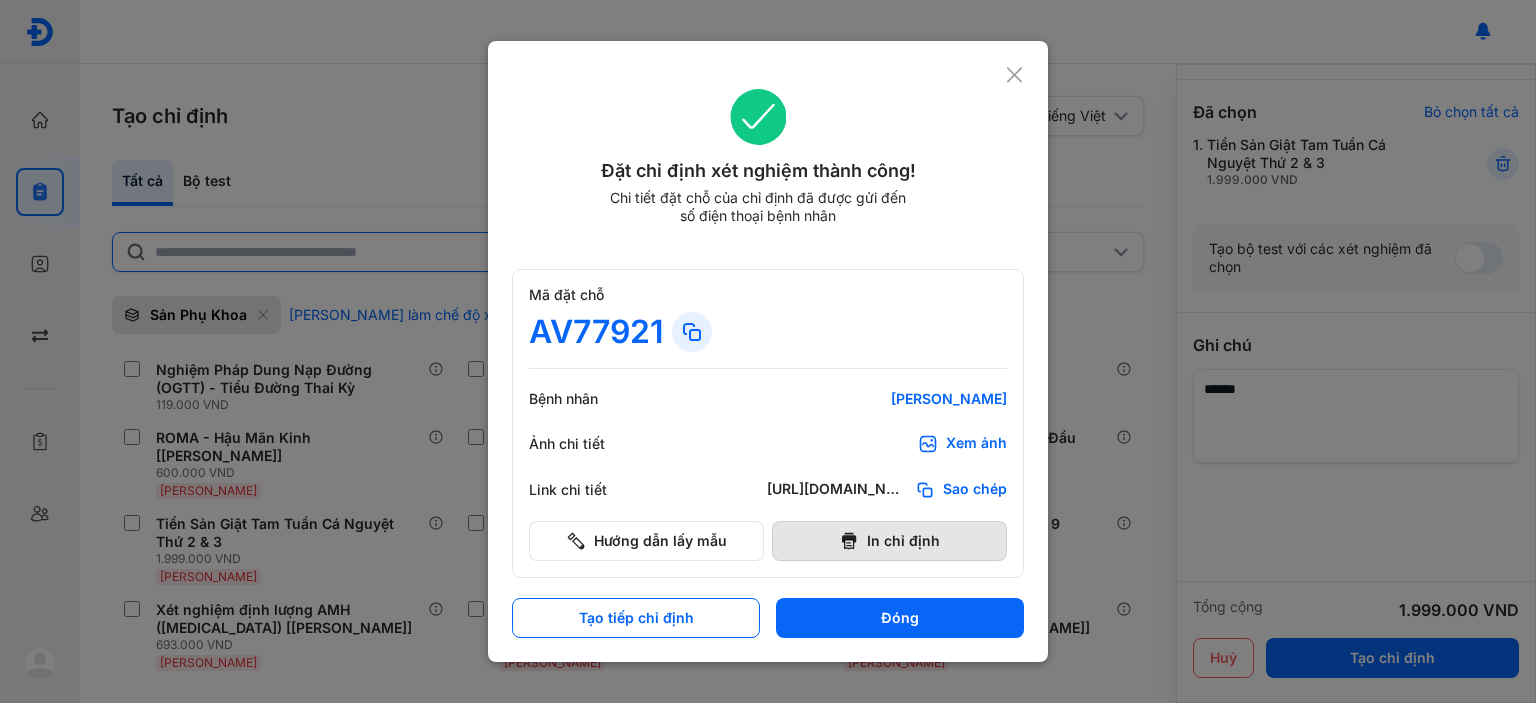 click 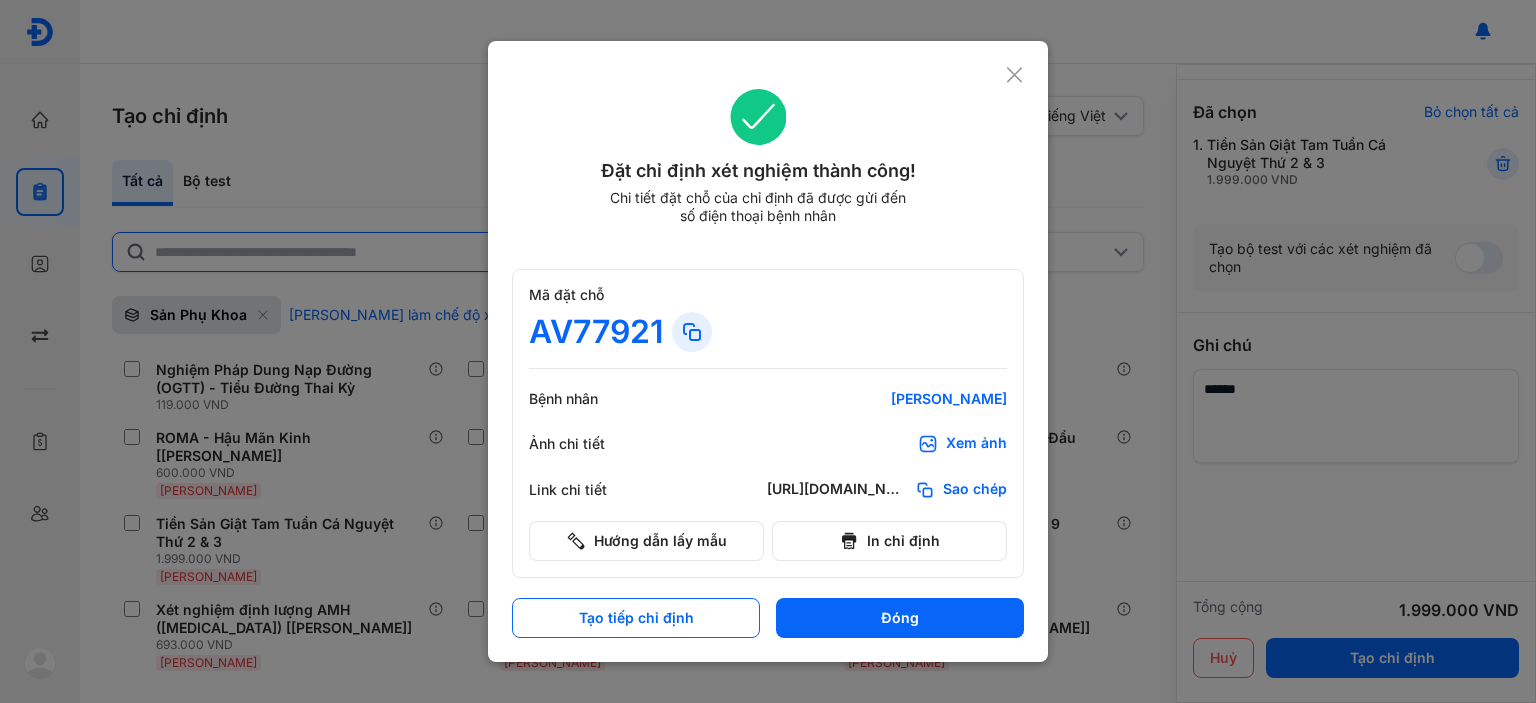 scroll, scrollTop: 0, scrollLeft: 0, axis: both 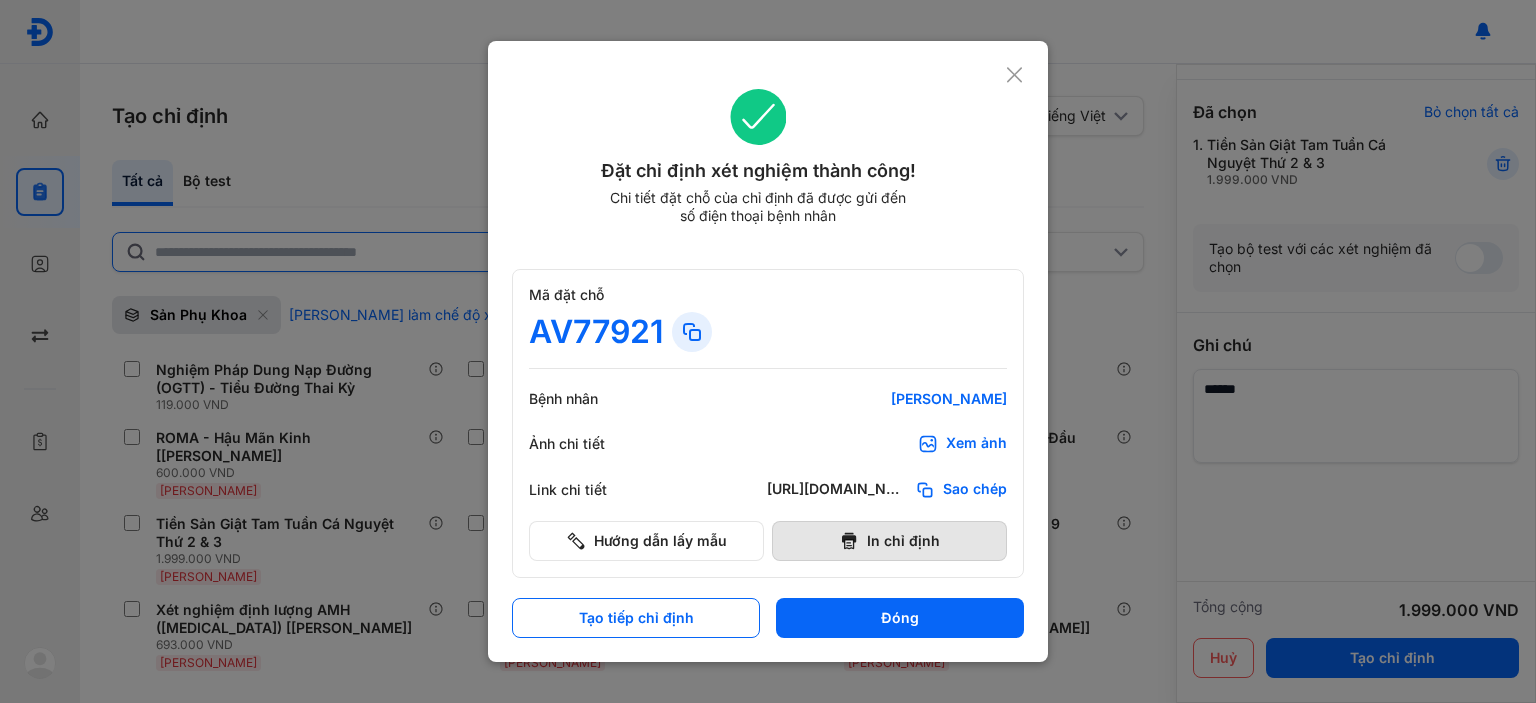 click 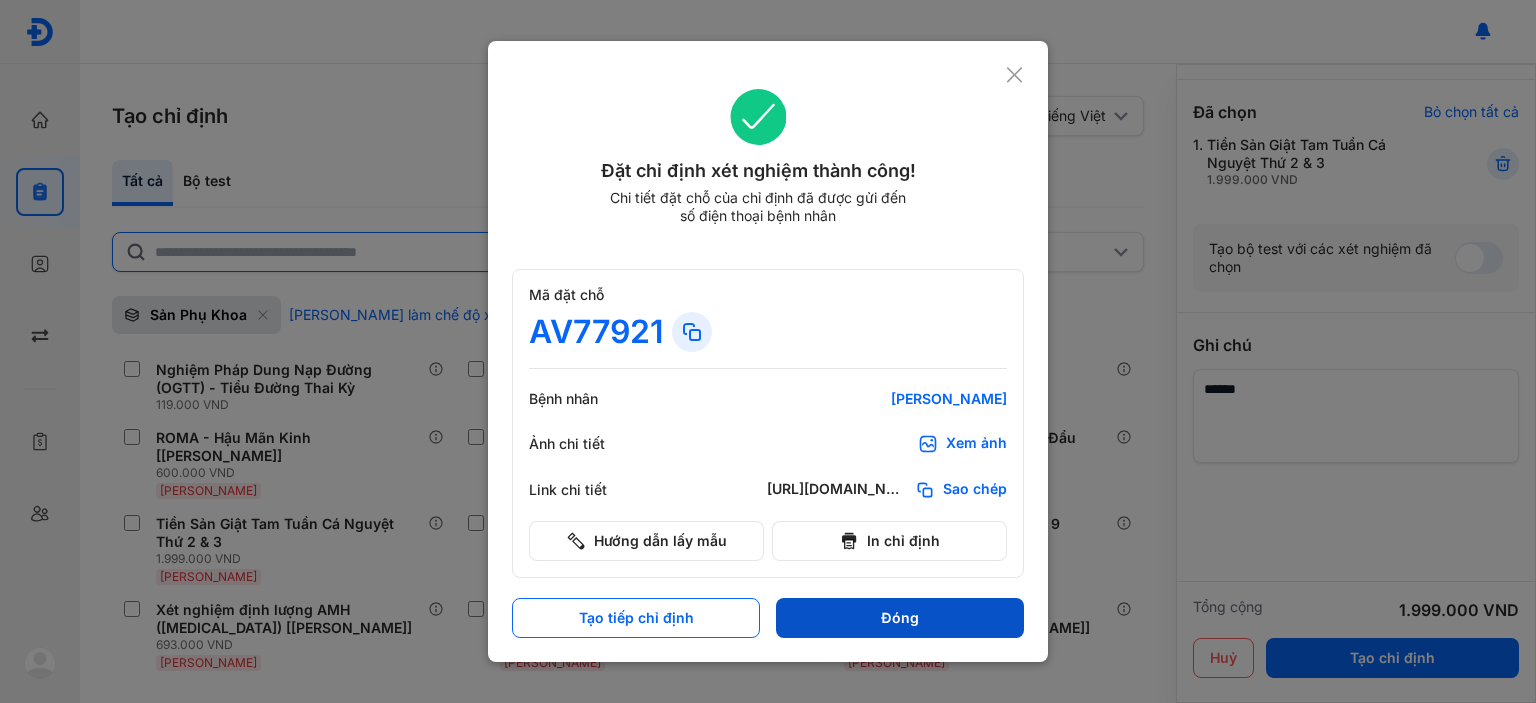 click on "Đóng" at bounding box center [900, 618] 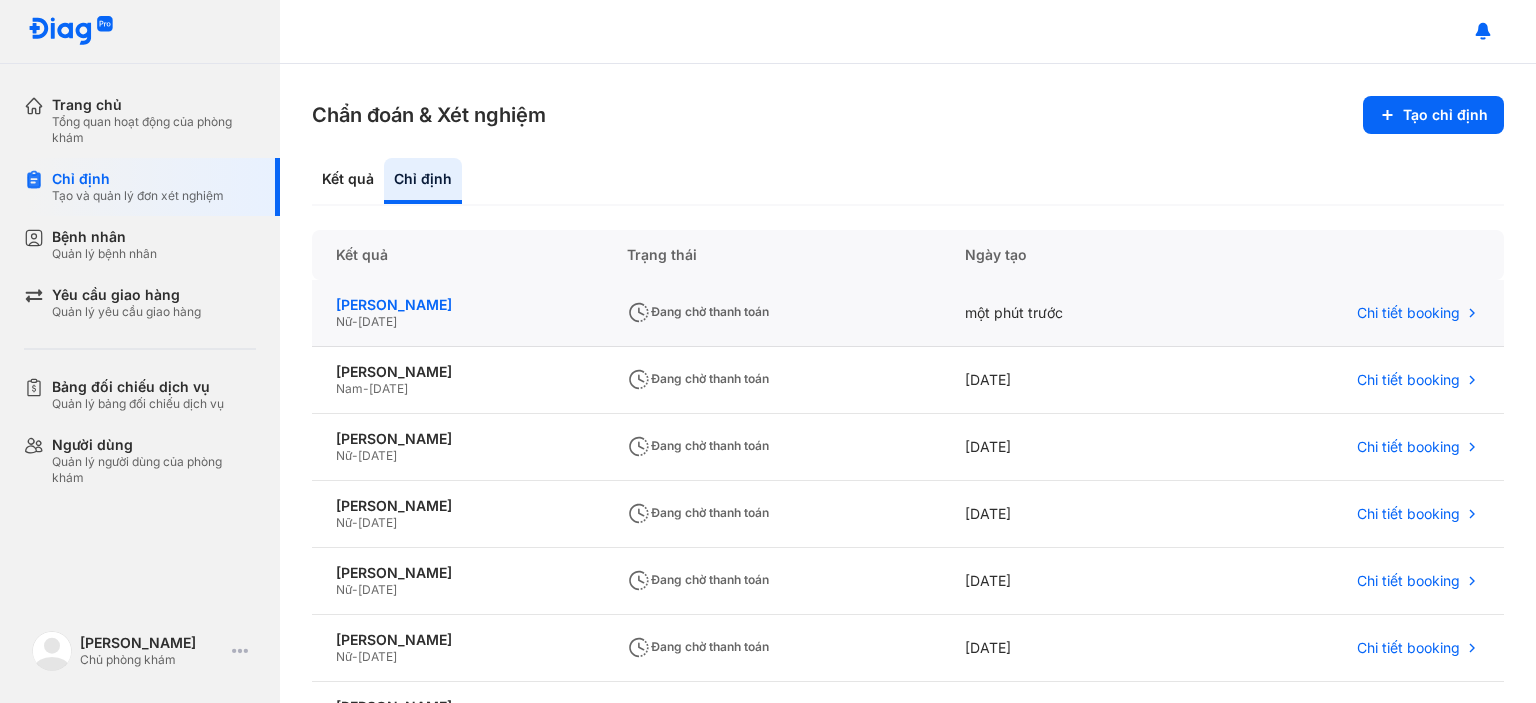 click on "[PERSON_NAME]" 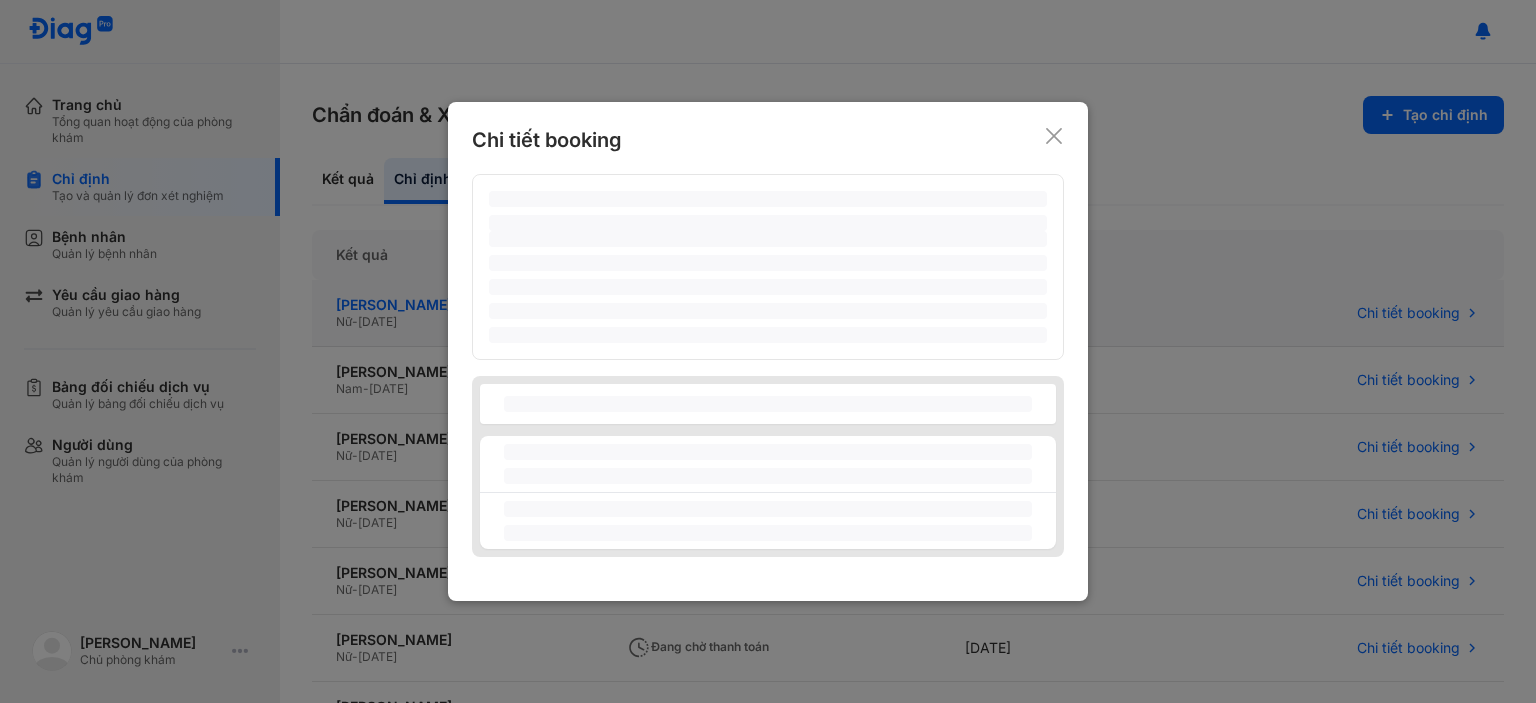 click at bounding box center [768, 351] 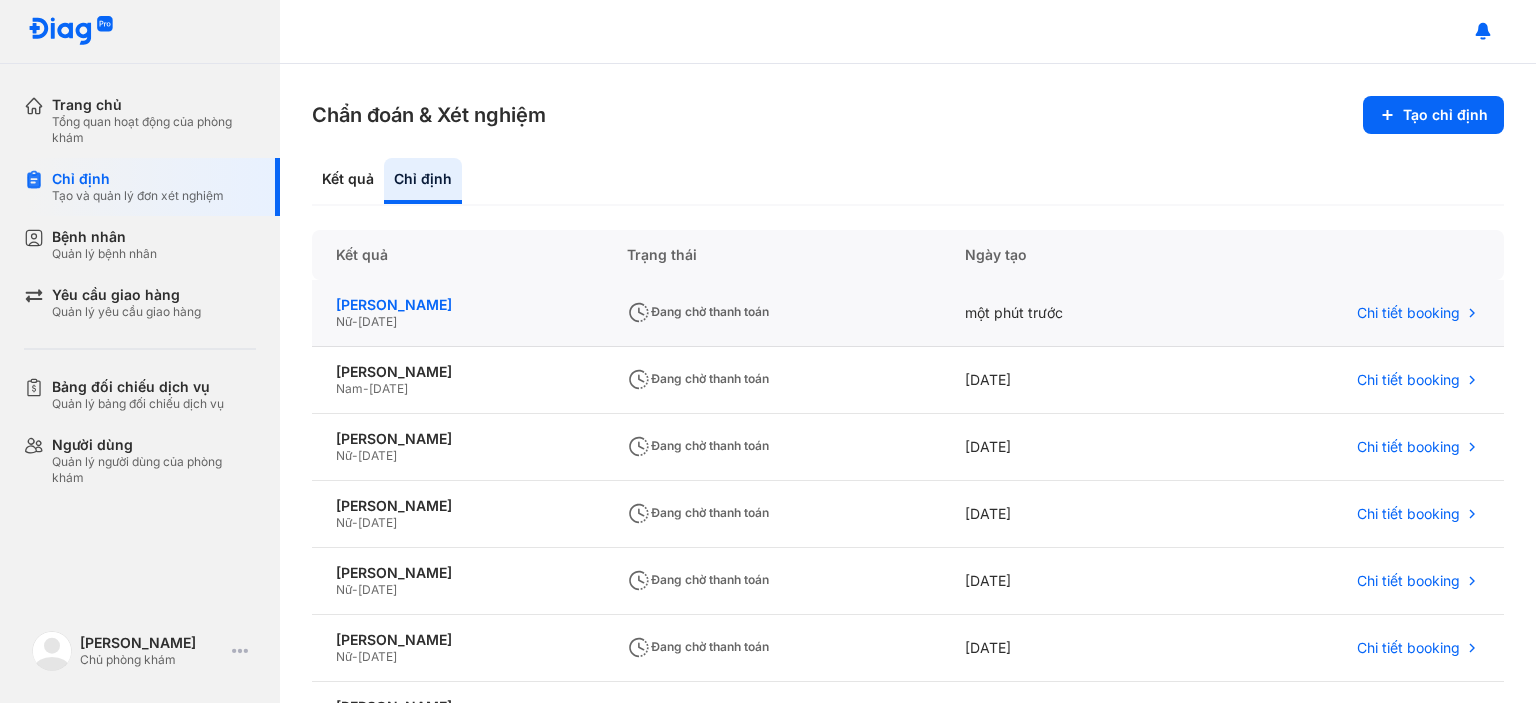 click on "[PERSON_NAME]" 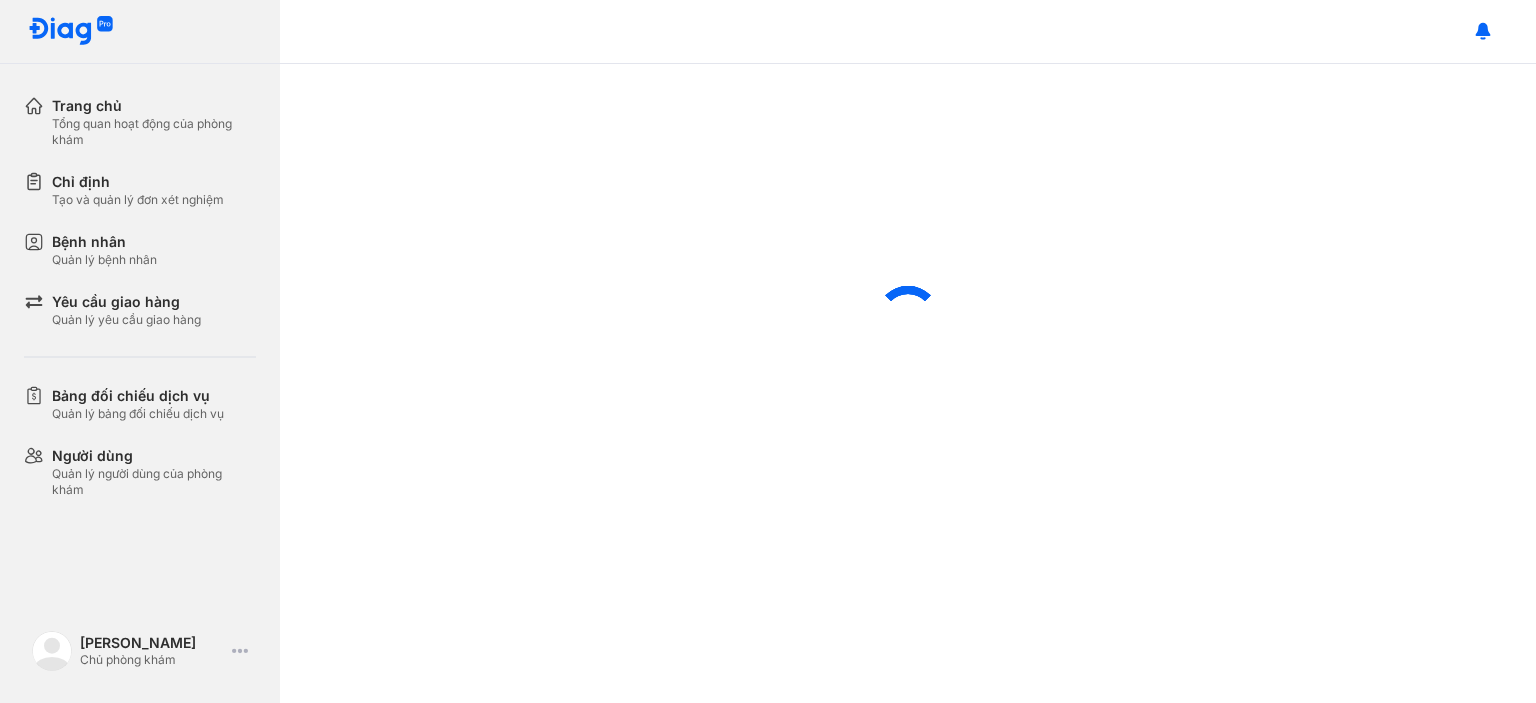 scroll, scrollTop: 0, scrollLeft: 0, axis: both 